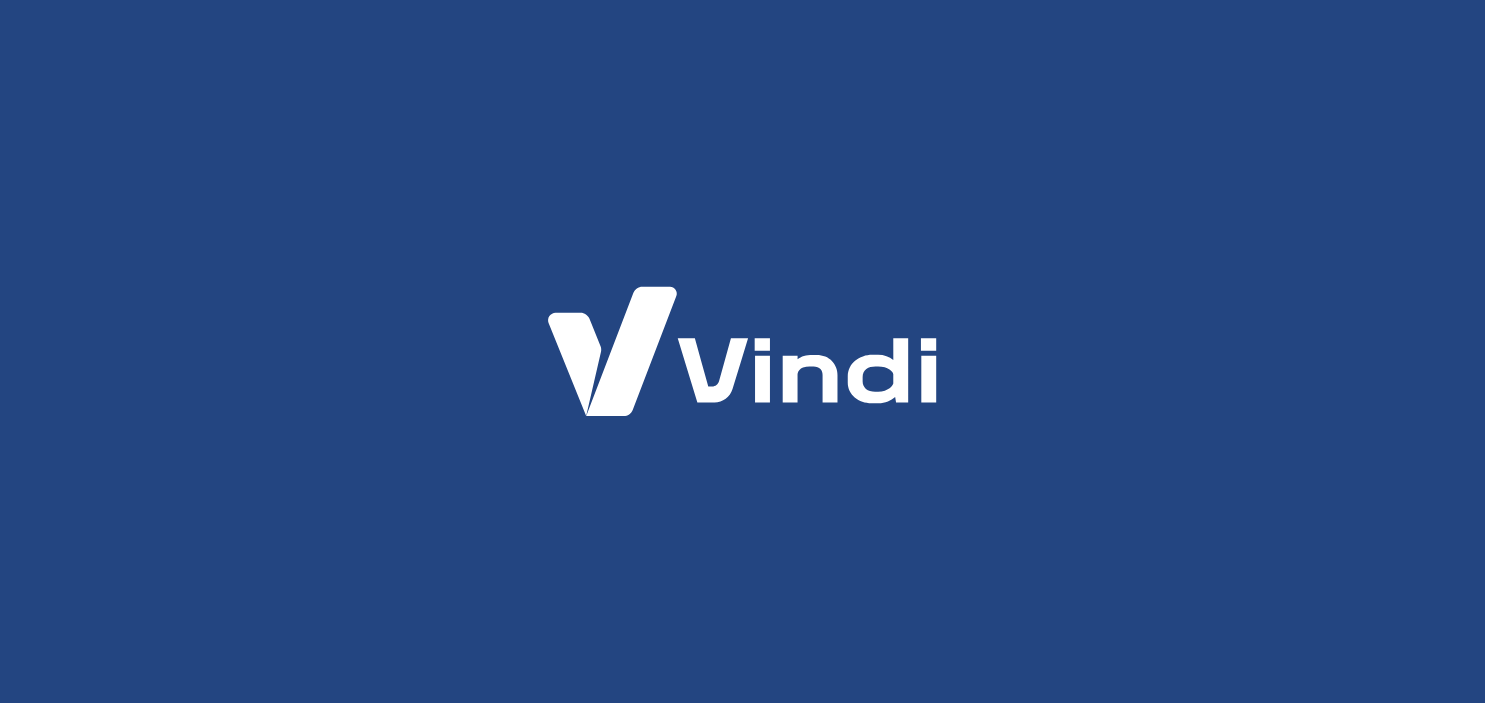 scroll, scrollTop: 0, scrollLeft: 0, axis: both 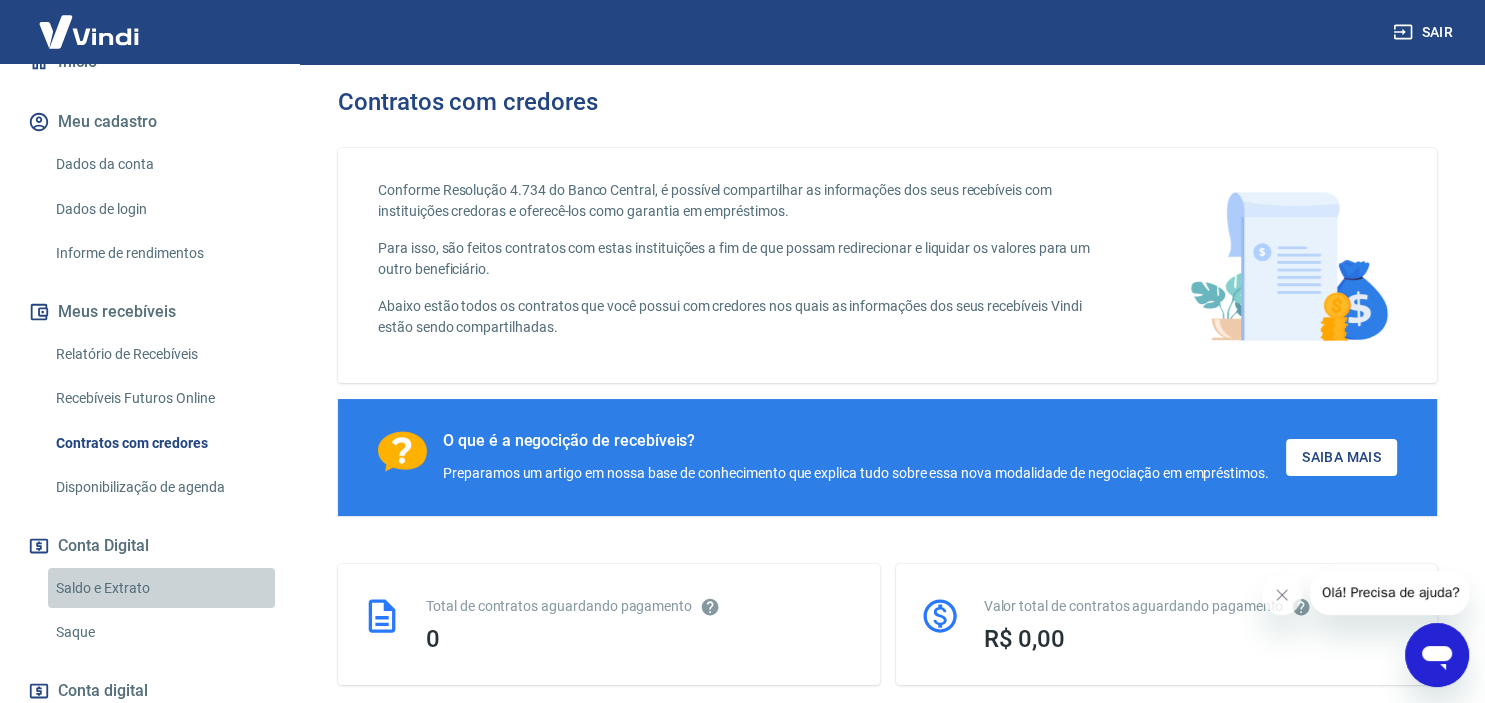 click on "Saldo e Extrato" at bounding box center (161, 588) 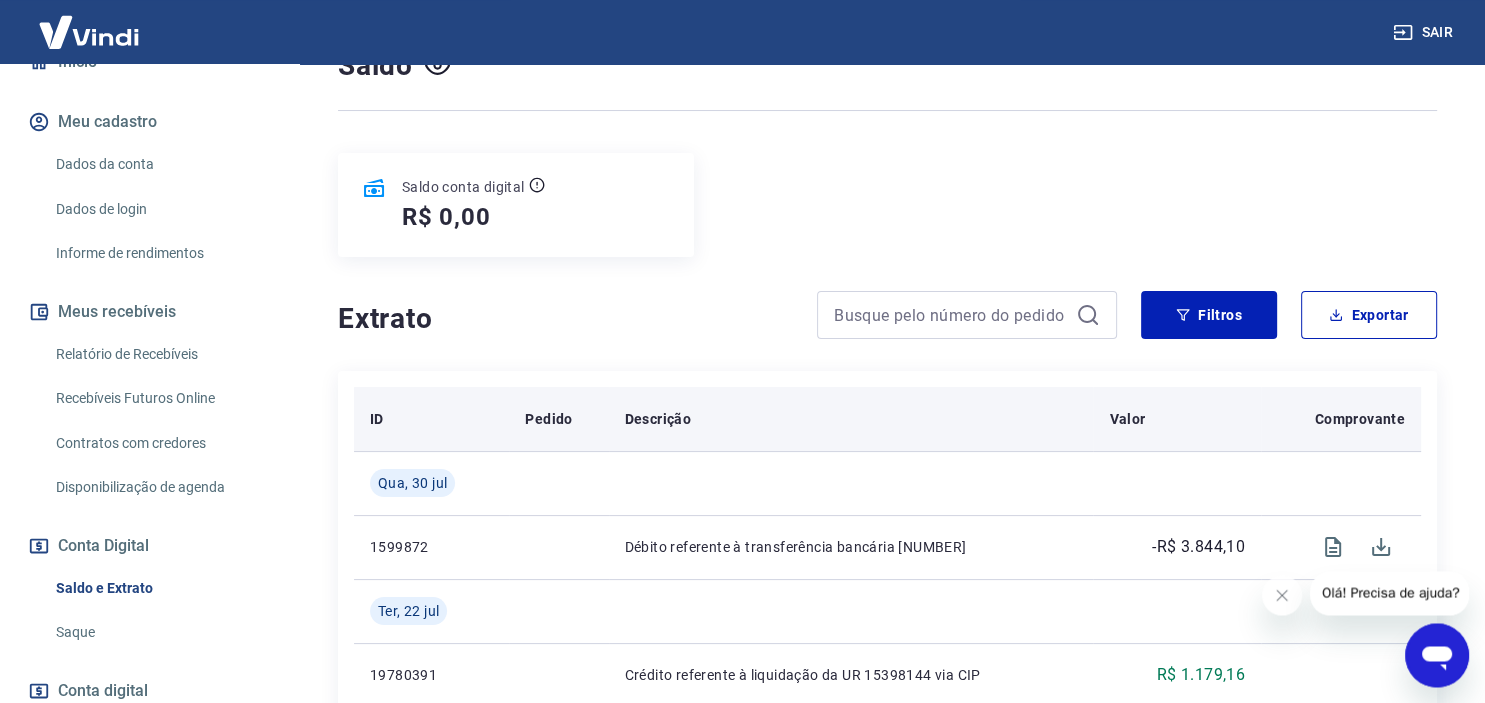 scroll, scrollTop: 211, scrollLeft: 0, axis: vertical 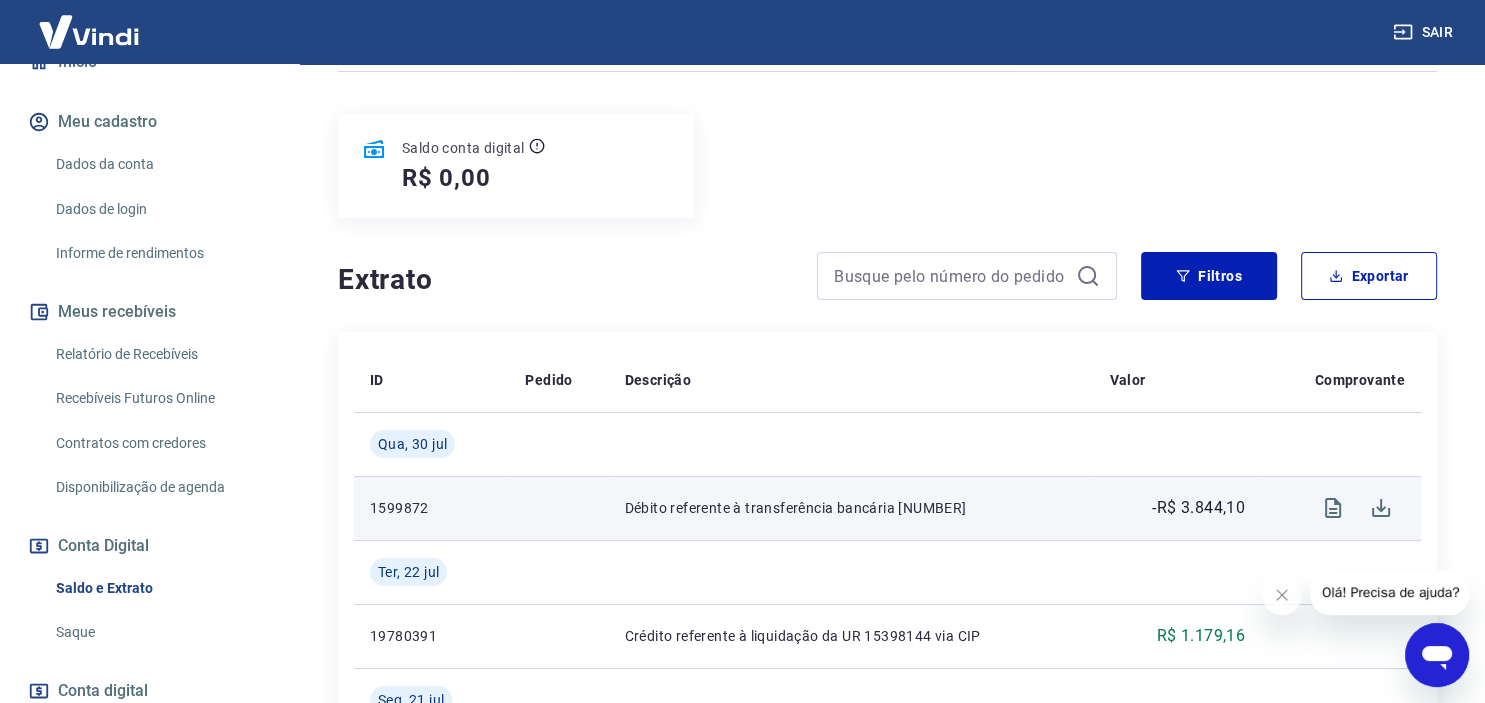 click on "Débito referente à transferência bancária [NUMBER]" at bounding box center [851, 508] 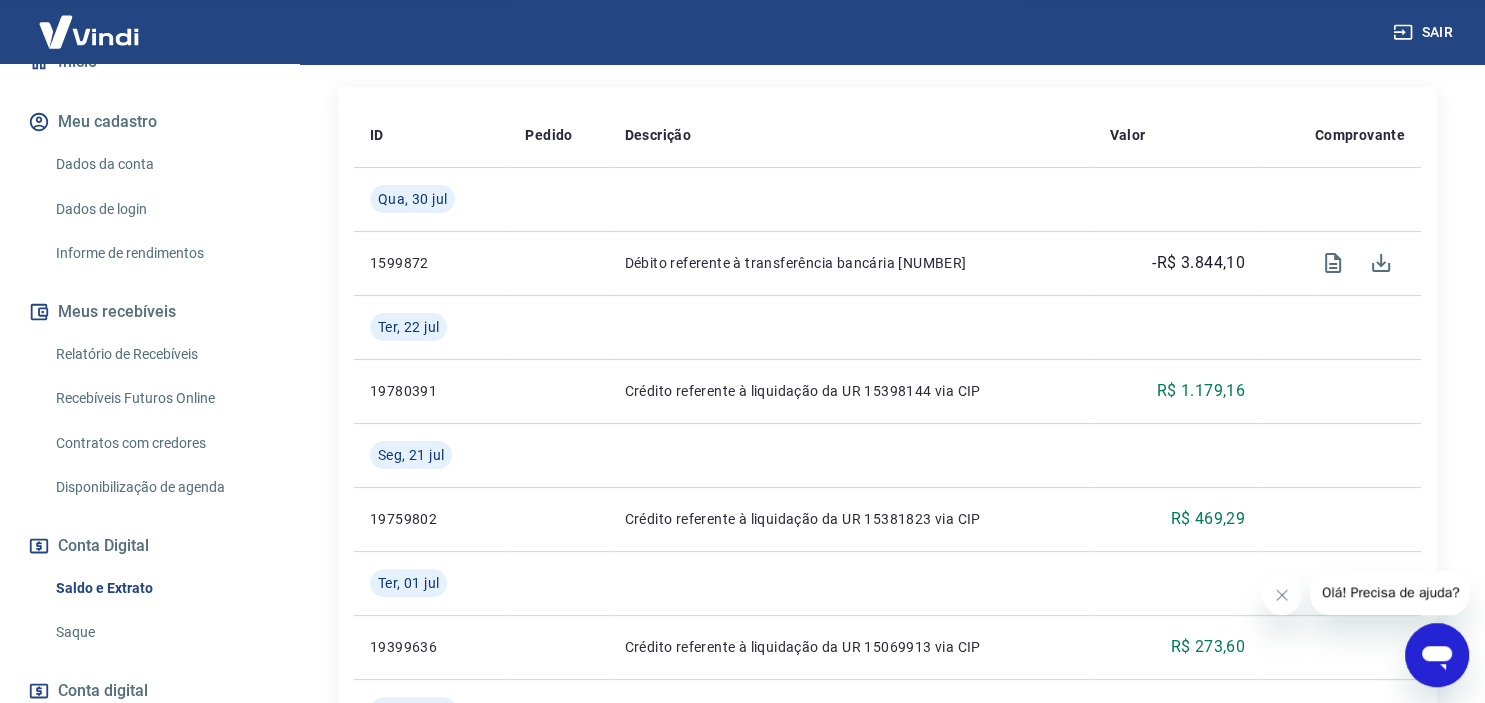 scroll, scrollTop: 422, scrollLeft: 0, axis: vertical 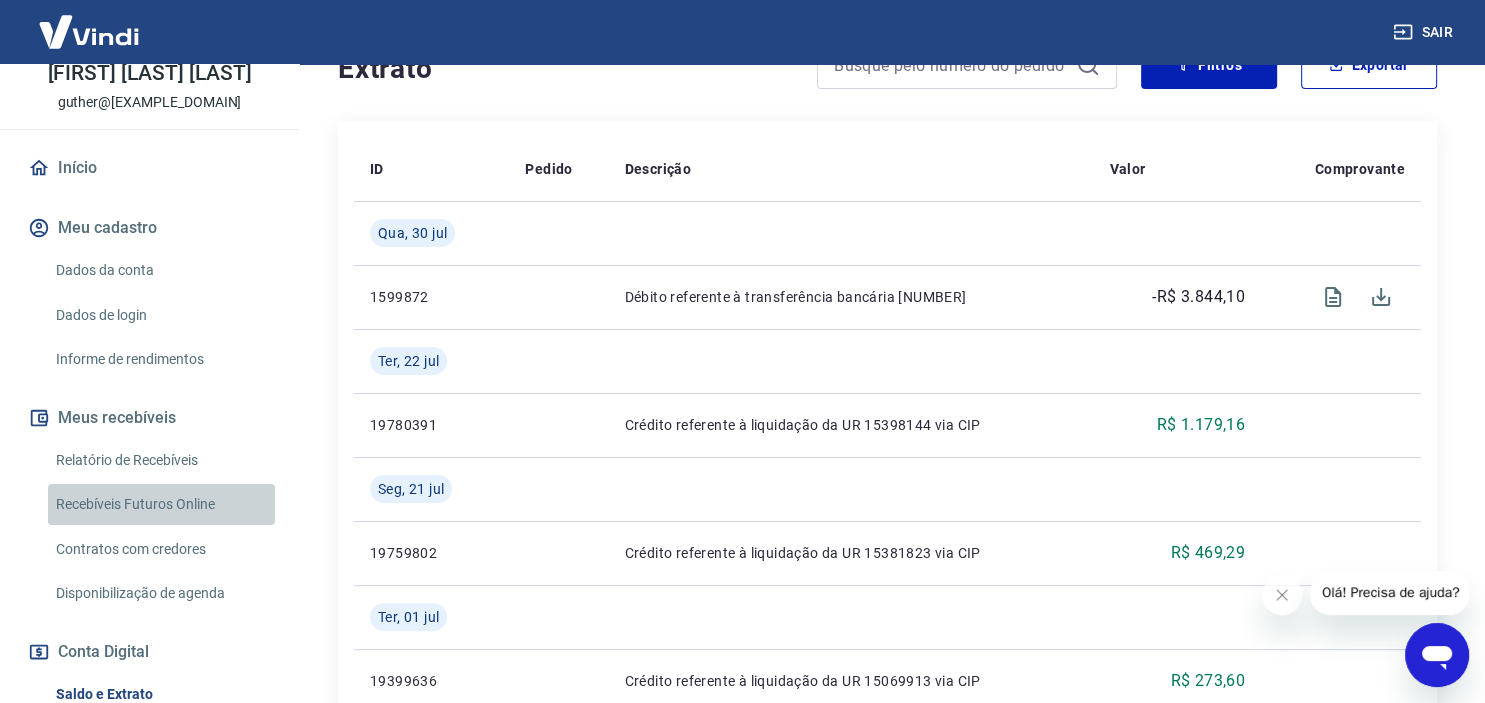 click on "Recebíveis Futuros Online" at bounding box center [161, 504] 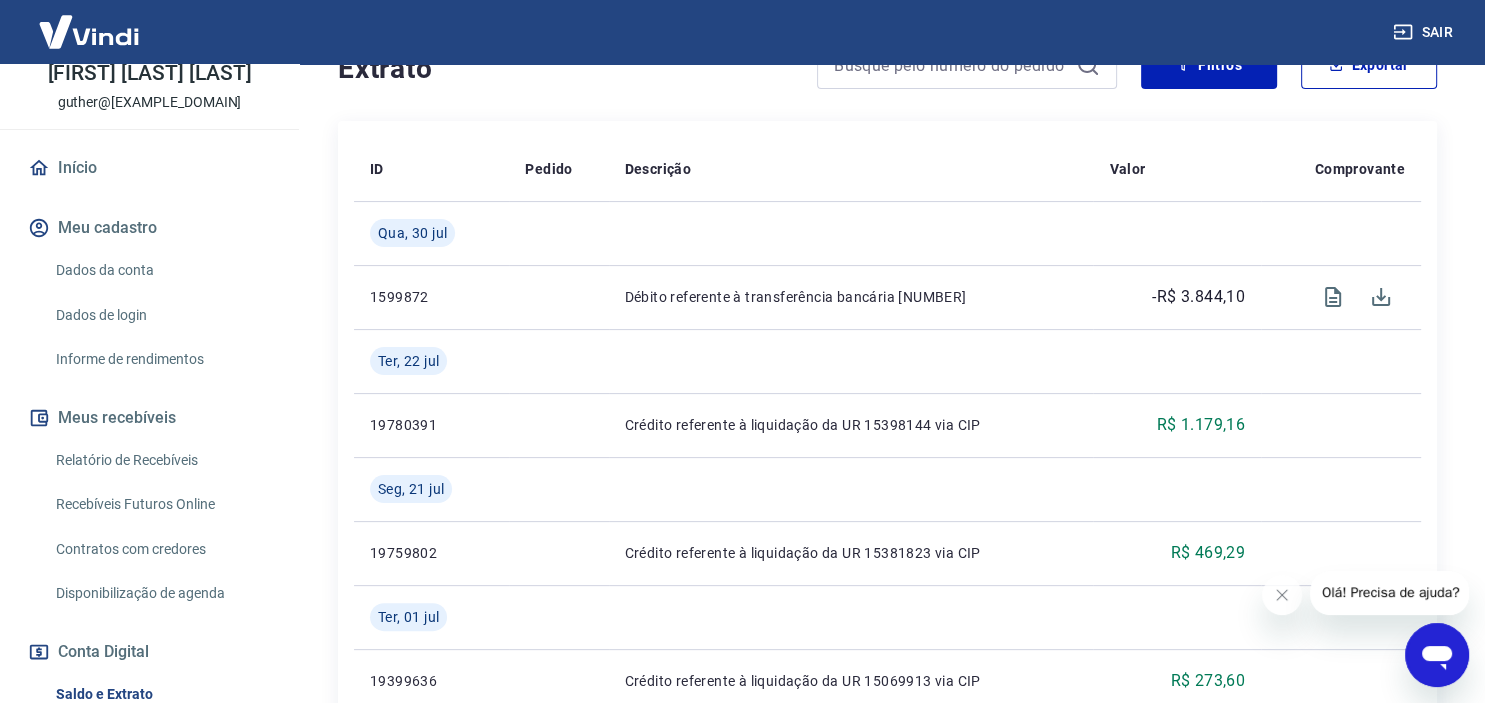 click on "Início" at bounding box center (149, 168) 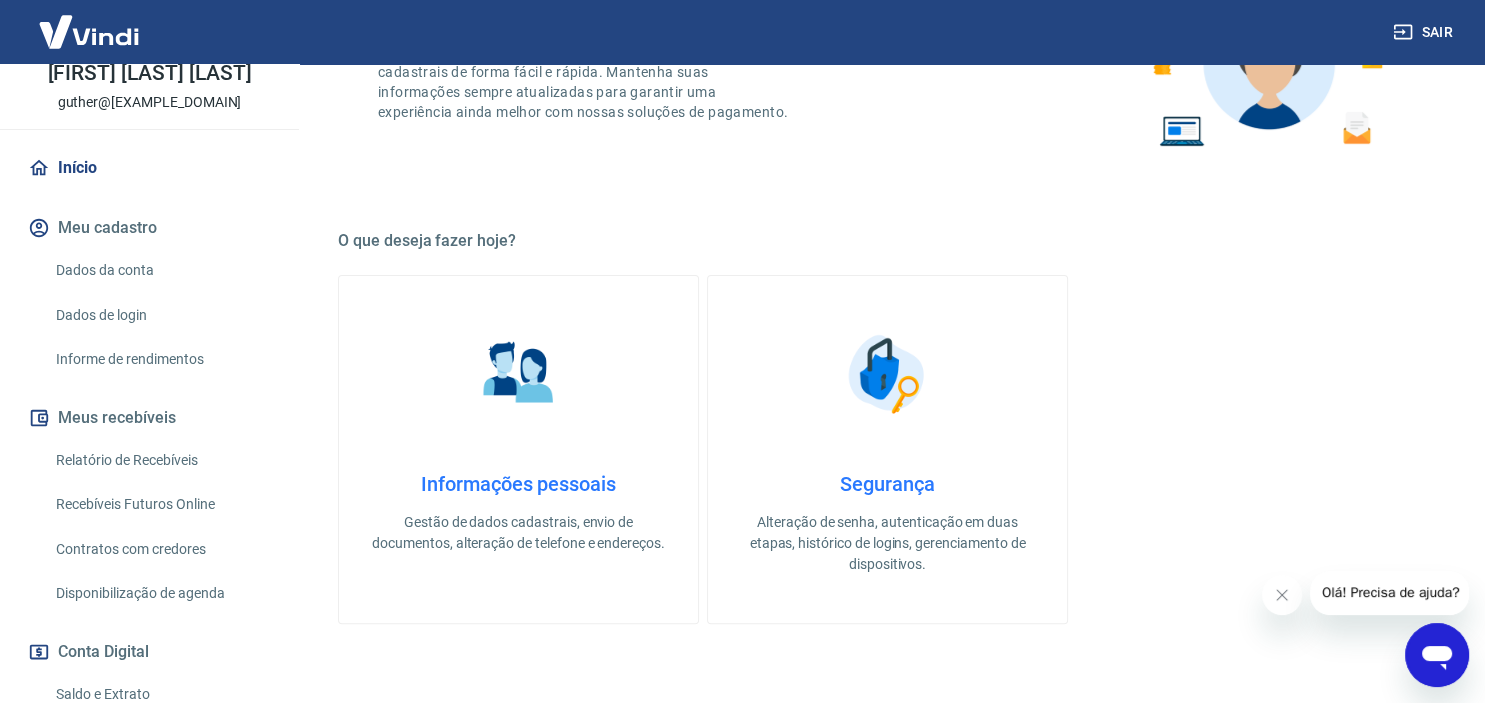 scroll, scrollTop: 214, scrollLeft: 0, axis: vertical 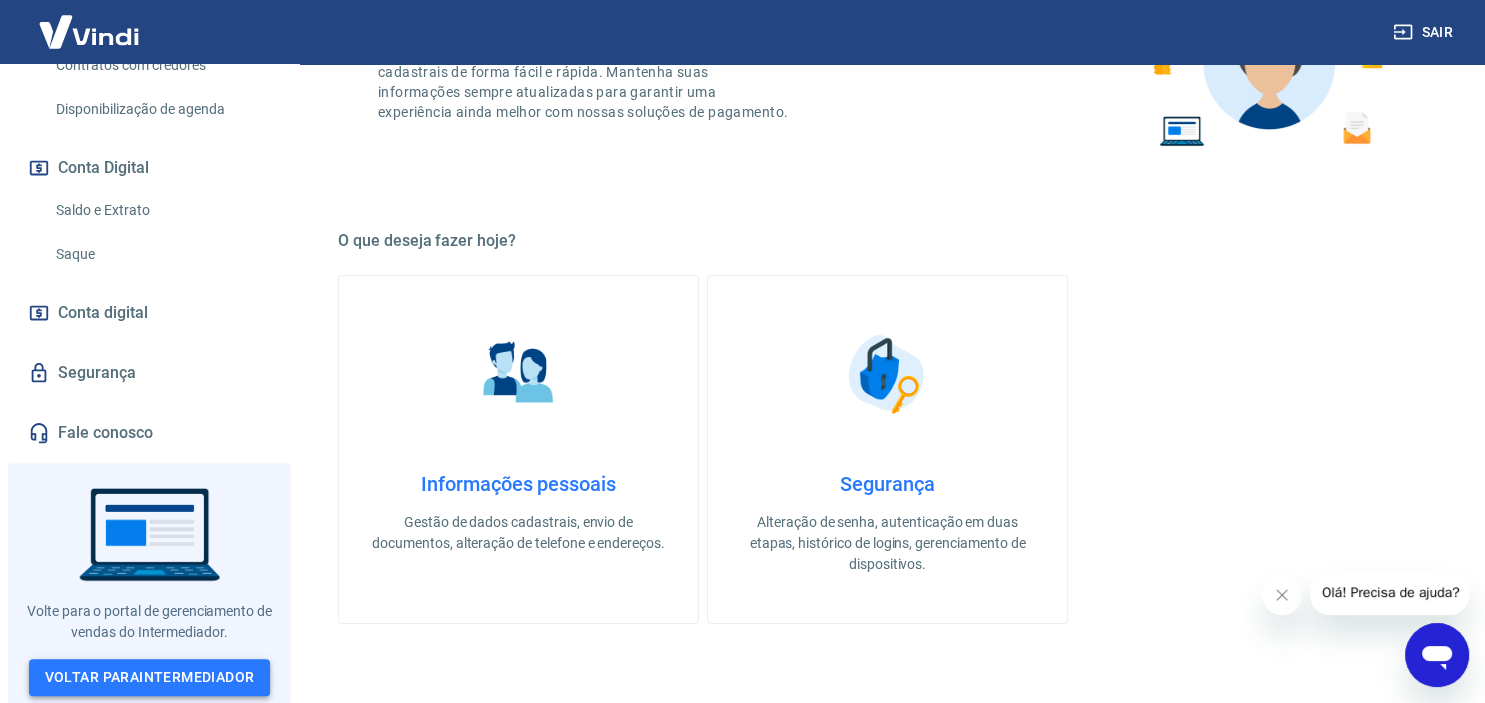 click on "Voltar para  Intermediador" at bounding box center [150, 677] 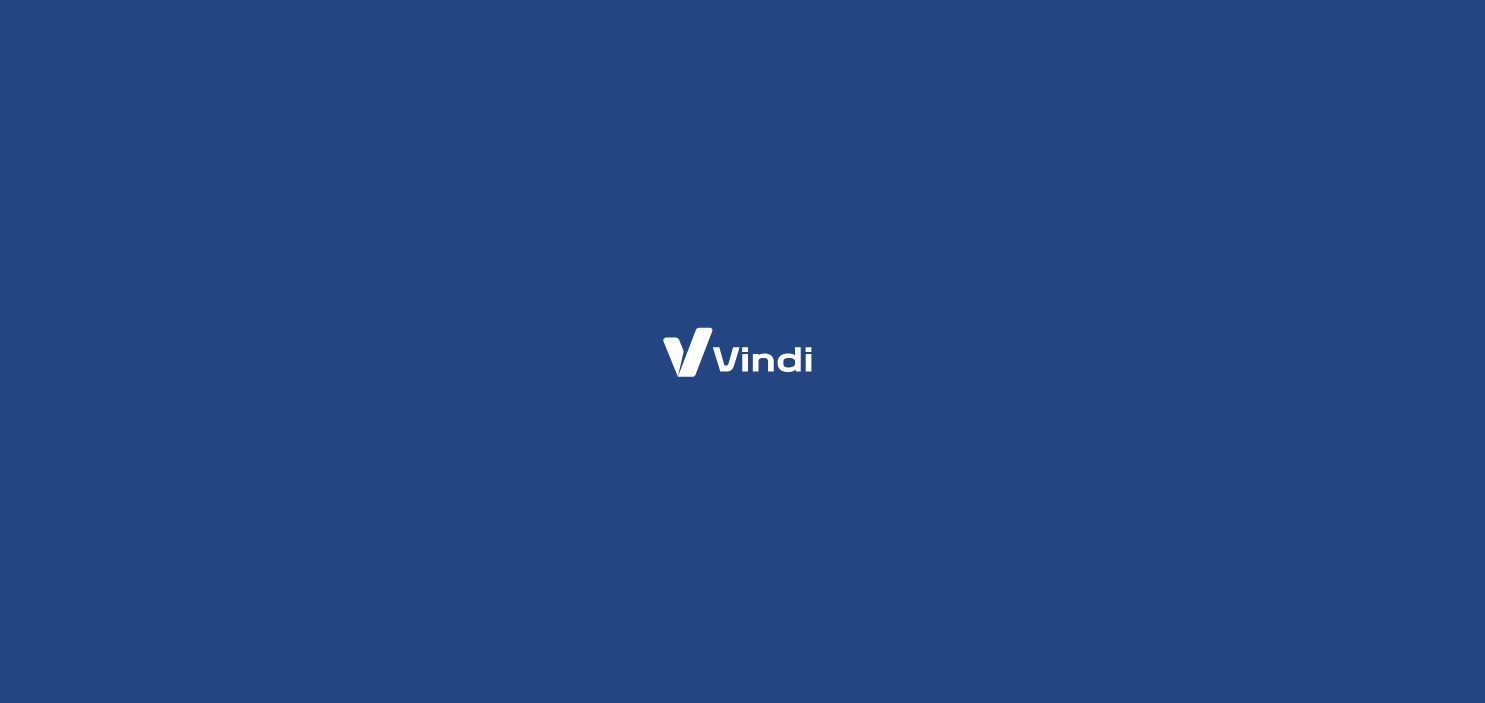 scroll, scrollTop: 0, scrollLeft: 0, axis: both 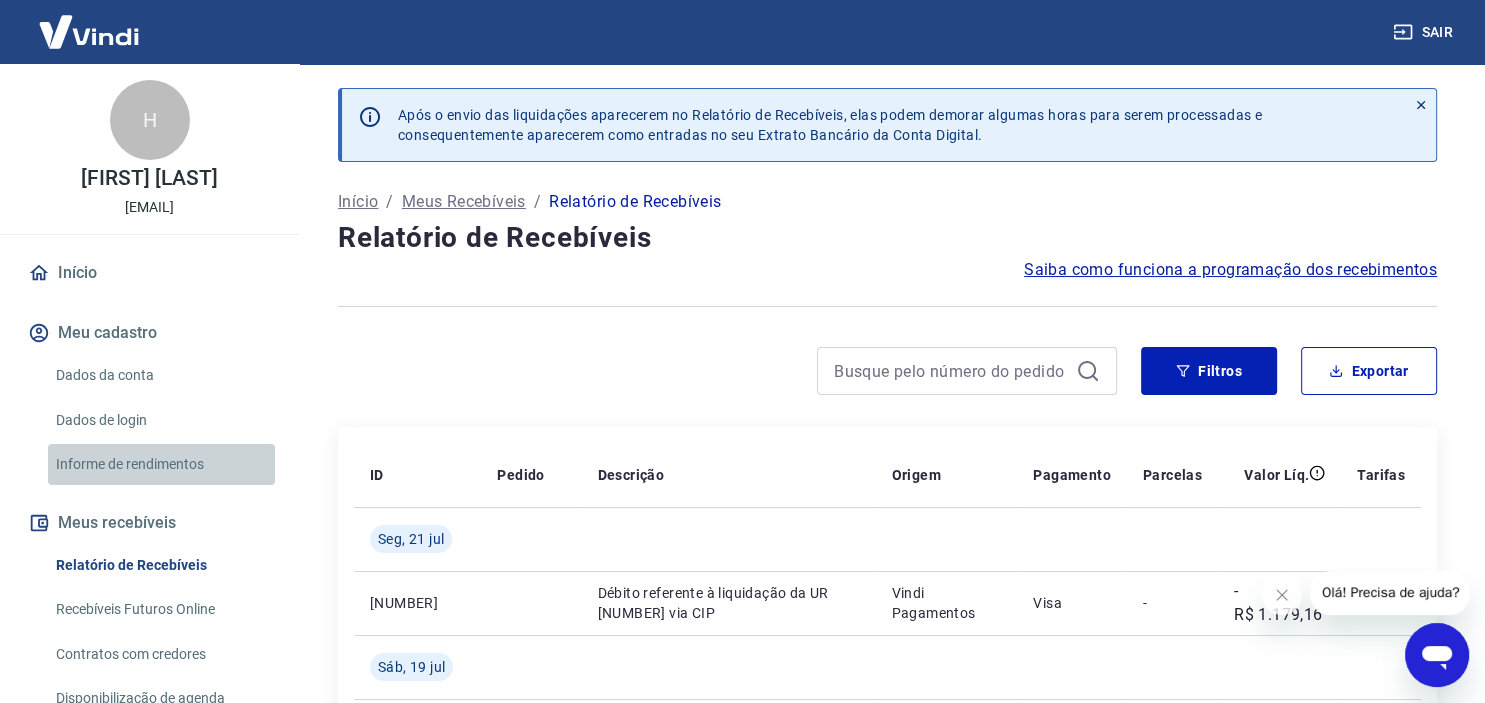 click on "Informe de rendimentos" at bounding box center (161, 464) 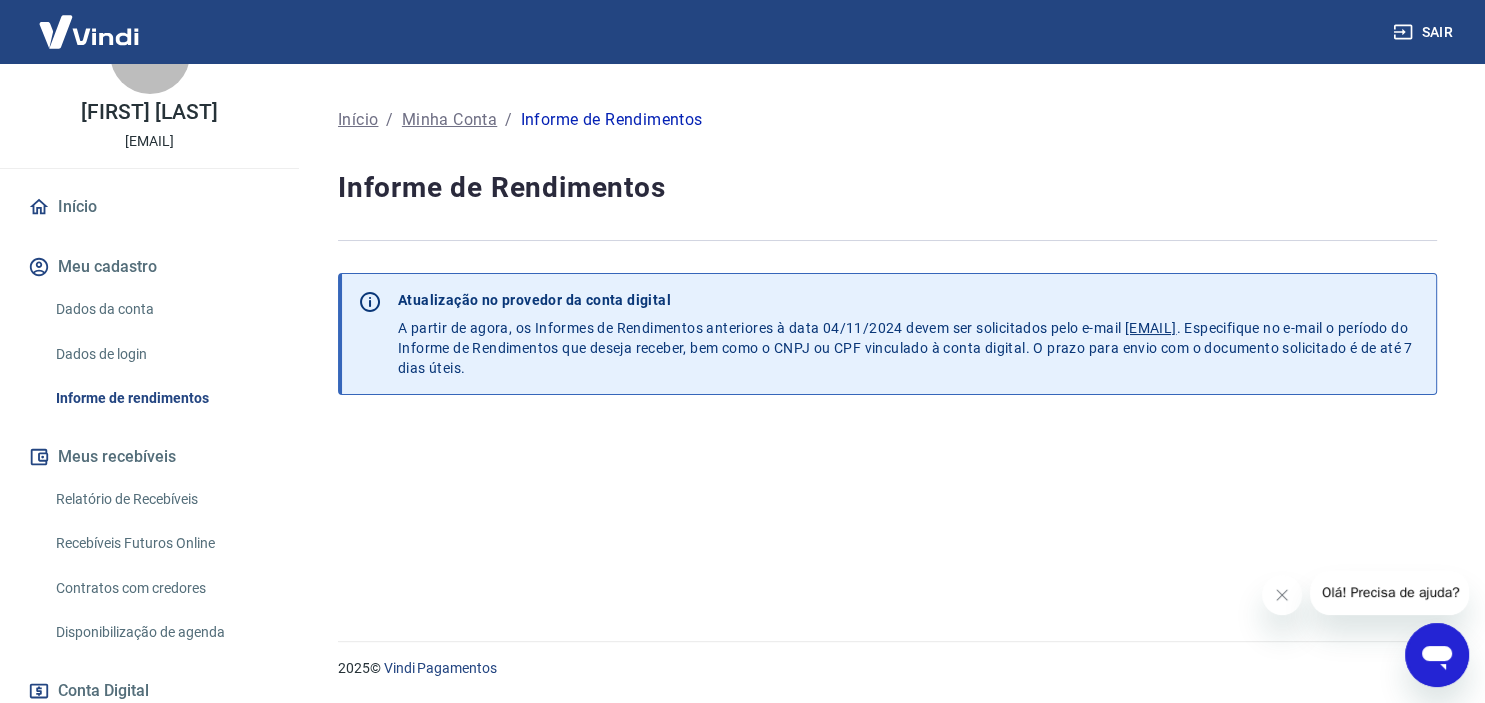 scroll, scrollTop: 105, scrollLeft: 0, axis: vertical 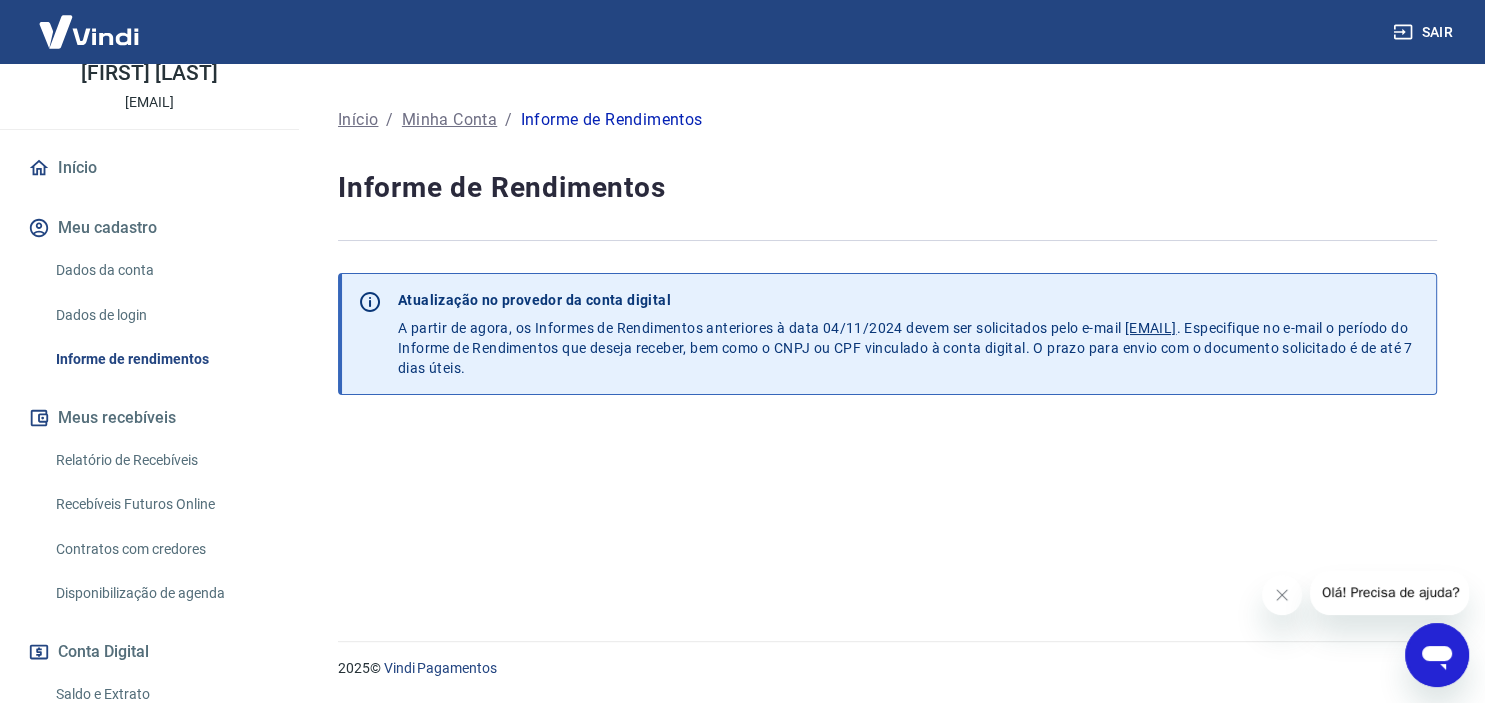 click on "Relatório de Recebíveis" at bounding box center (161, 460) 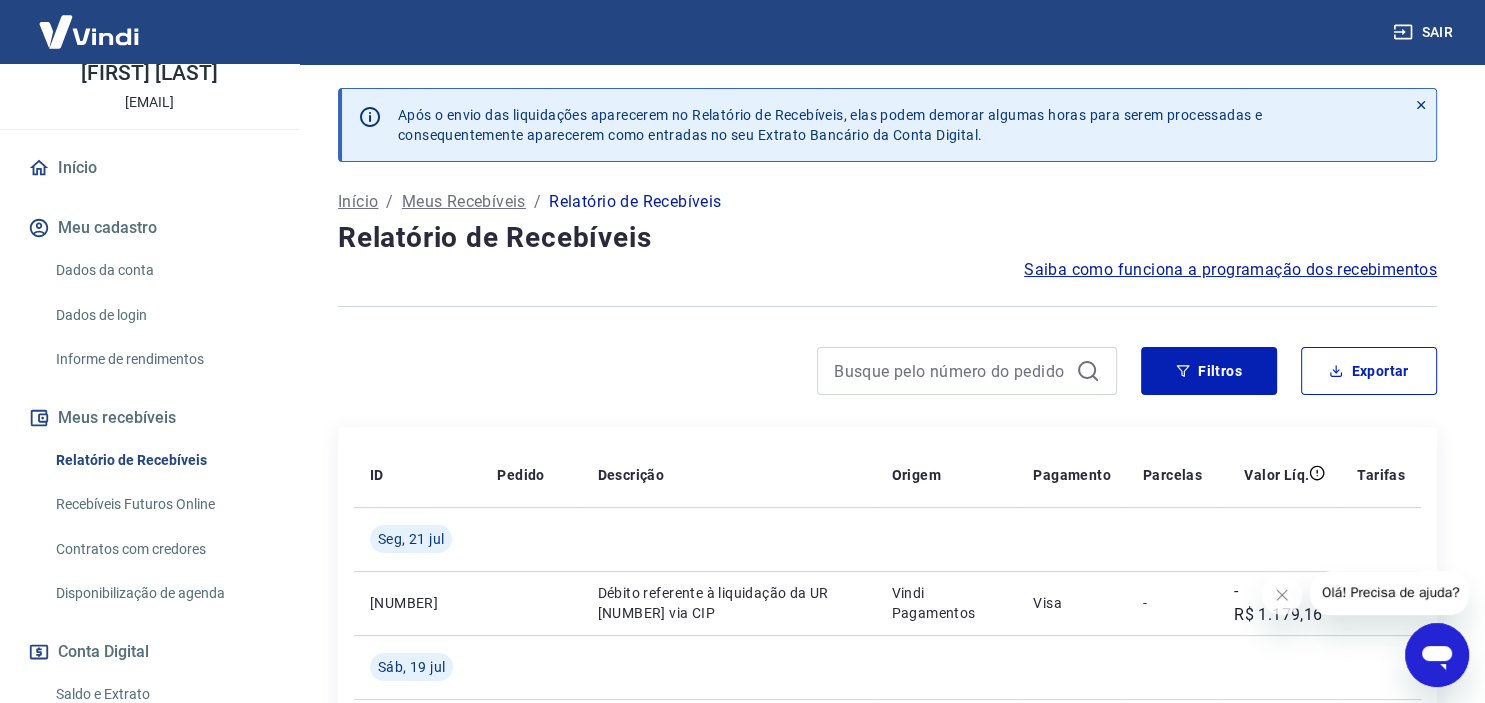 click on "Recebíveis Futuros Online" at bounding box center (161, 504) 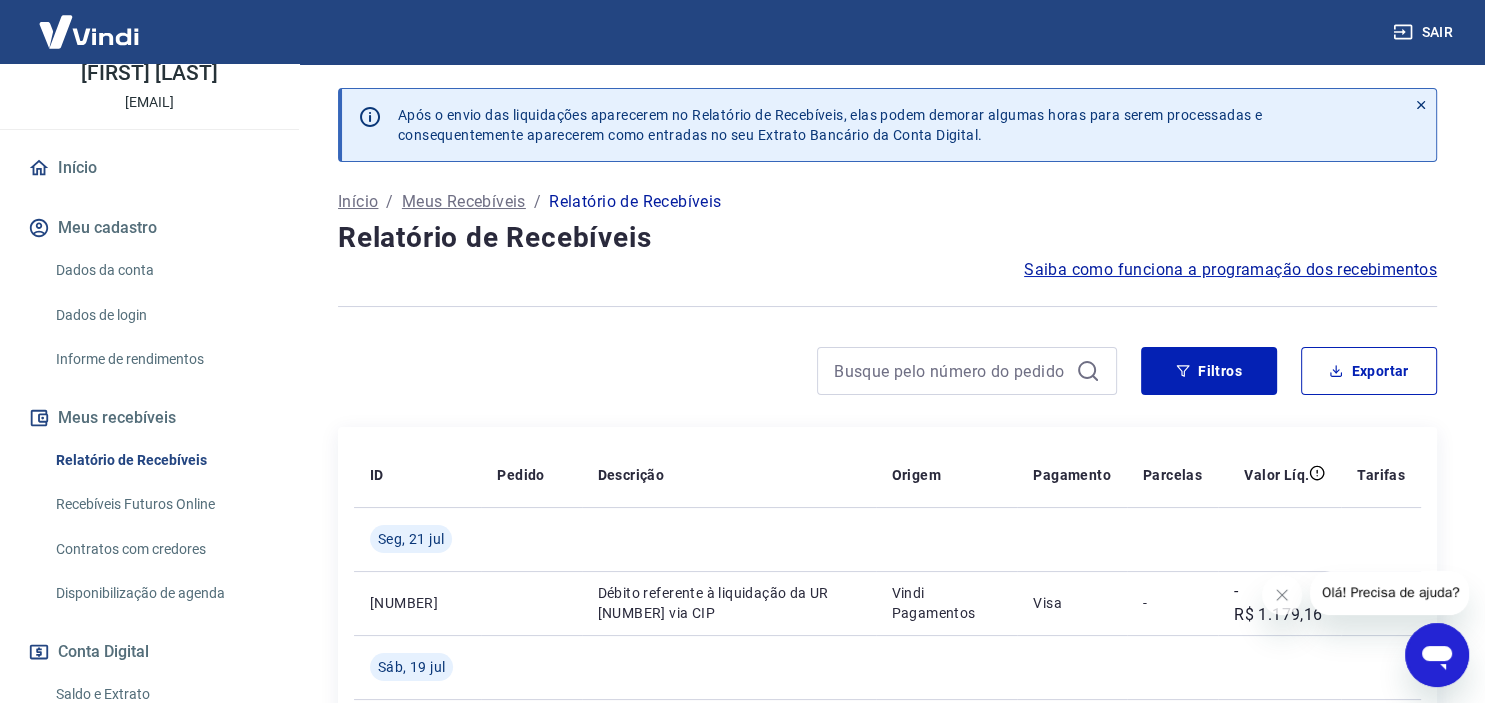 scroll, scrollTop: 150, scrollLeft: 0, axis: vertical 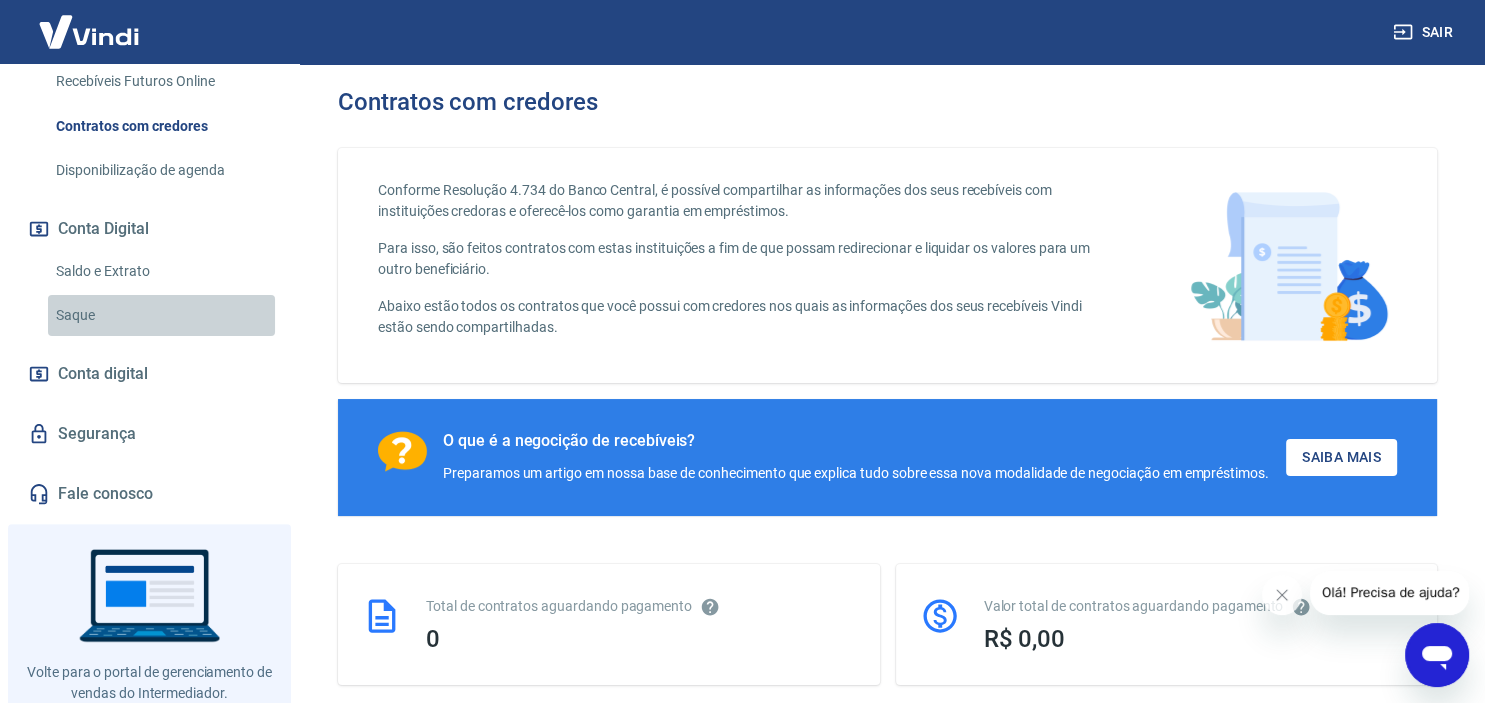 click on "Saque" at bounding box center (161, 315) 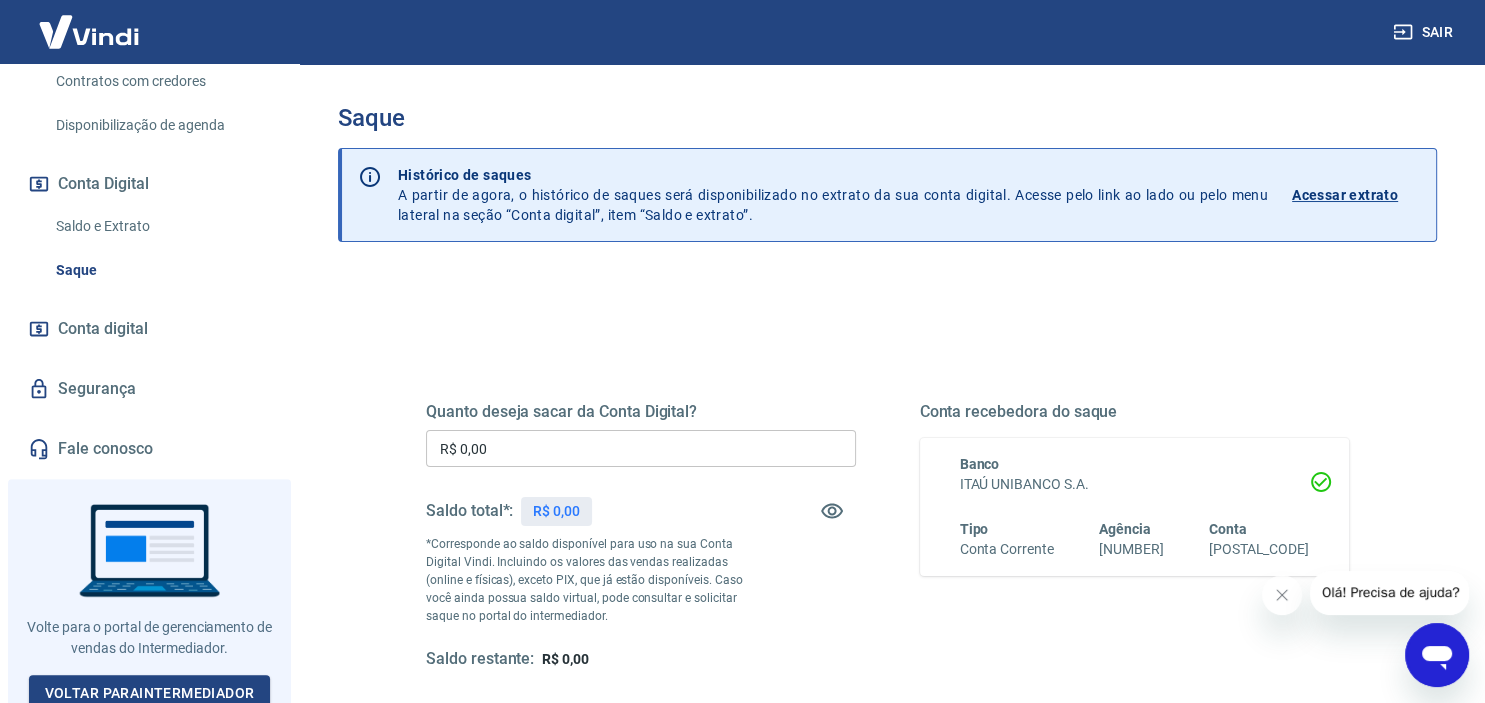 scroll, scrollTop: 589, scrollLeft: 0, axis: vertical 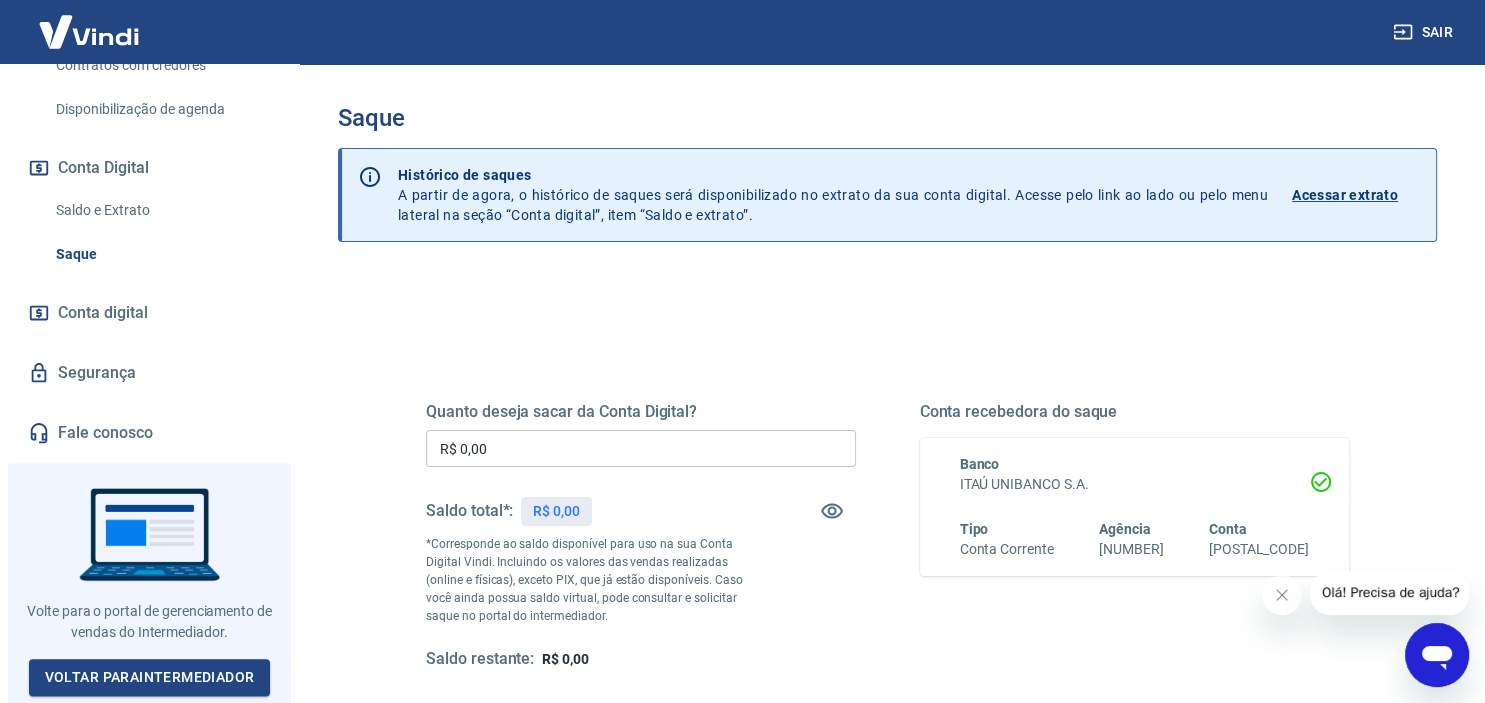 click on "Saldo e Extrato" at bounding box center (161, 210) 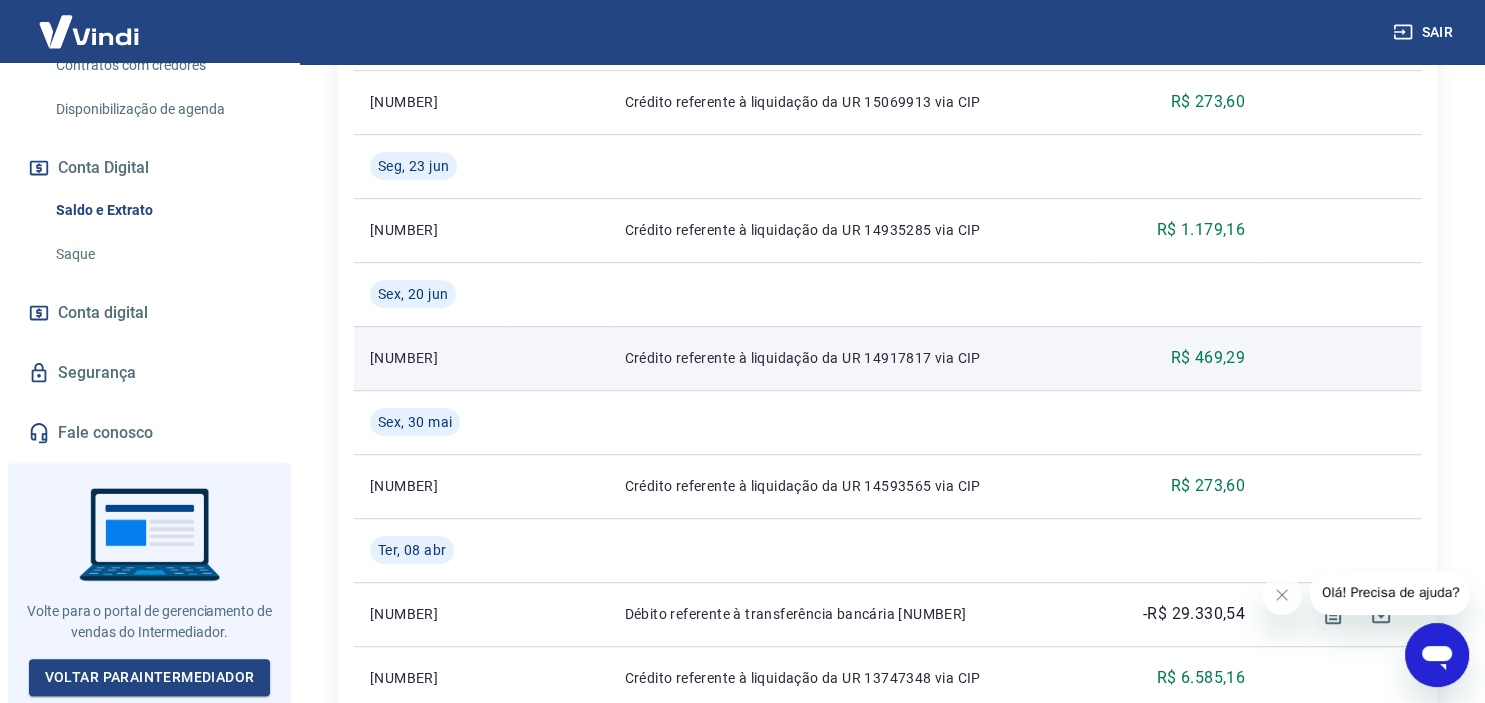 scroll, scrollTop: 1056, scrollLeft: 0, axis: vertical 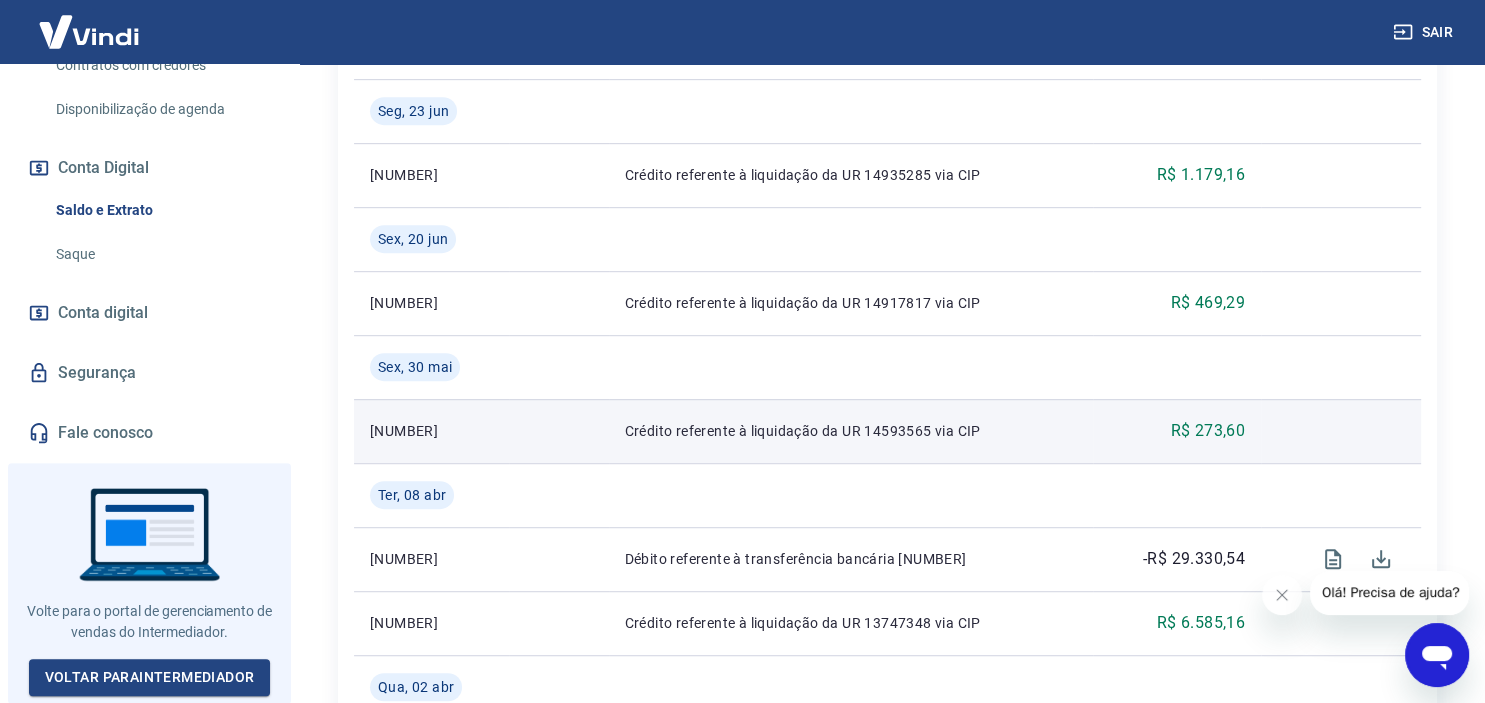 click on "[NUMBER]" at bounding box center [431, 431] 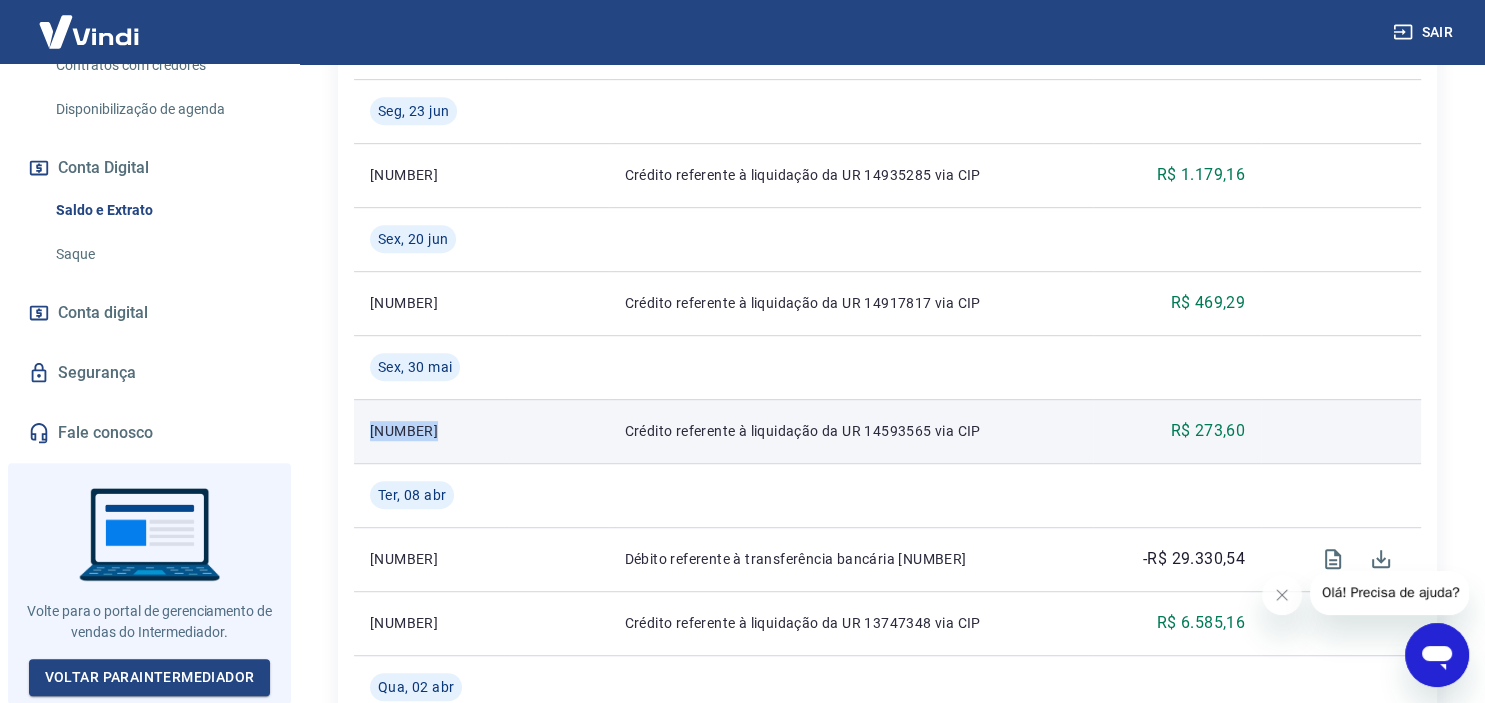 click on "[NUMBER]" at bounding box center (431, 431) 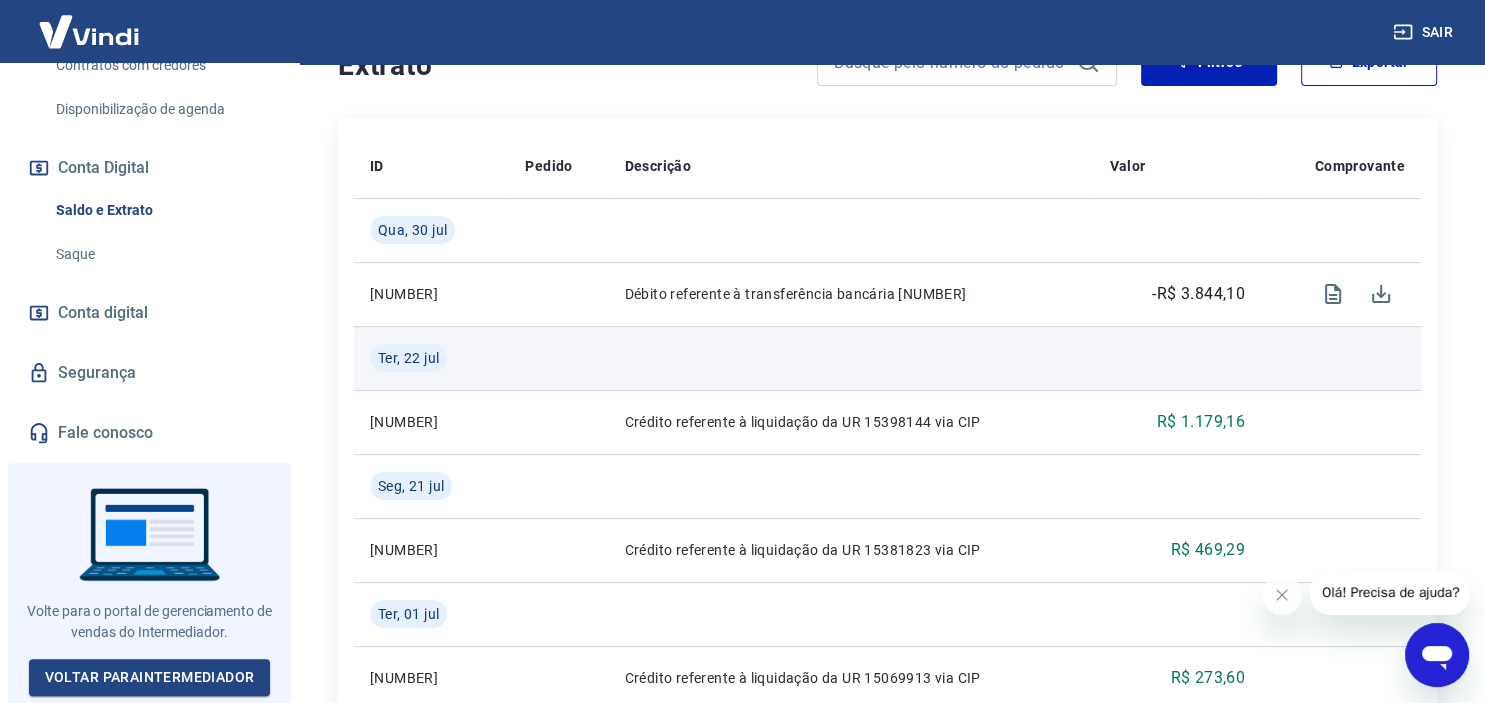 scroll, scrollTop: 422, scrollLeft: 0, axis: vertical 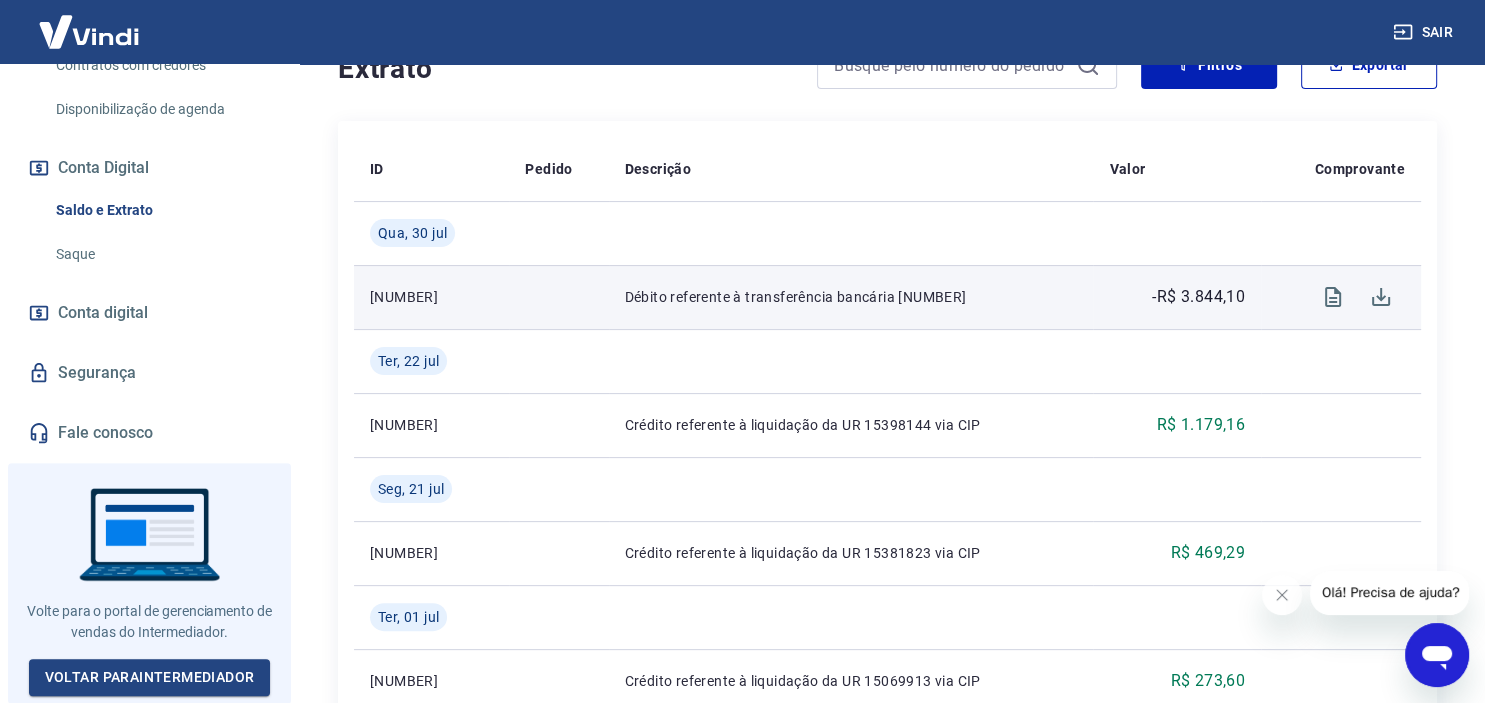 click on "[NUMBER]" at bounding box center (431, 297) 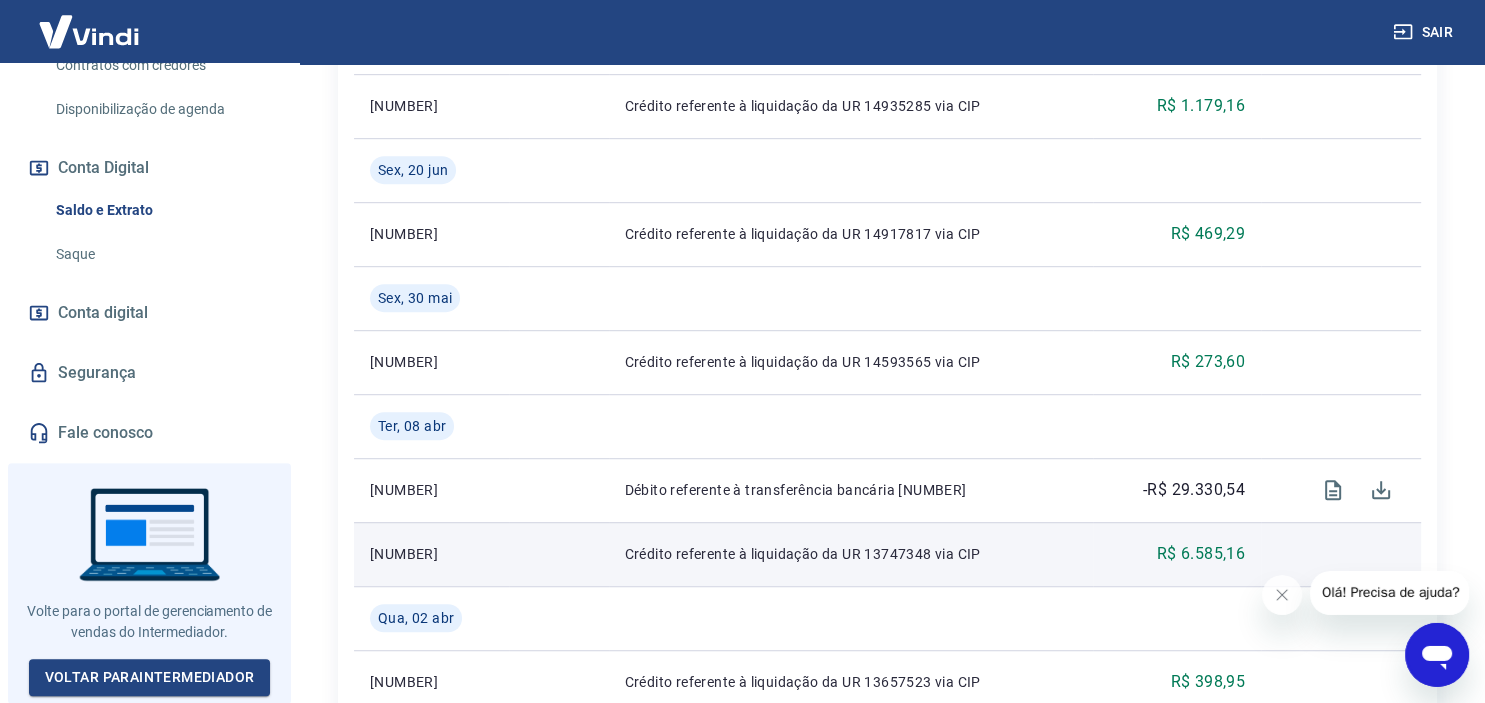 scroll, scrollTop: 1161, scrollLeft: 0, axis: vertical 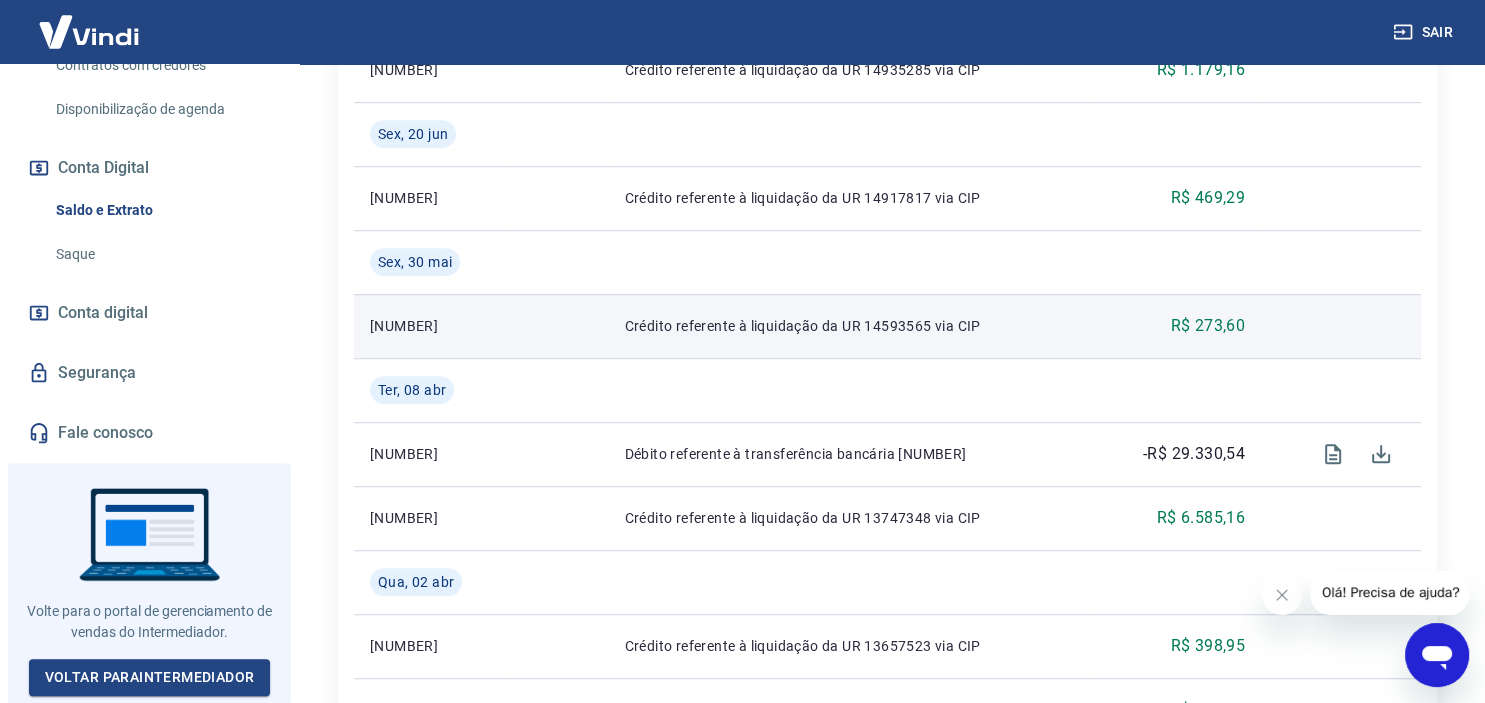 click on "[NUMBER]" at bounding box center (431, 326) 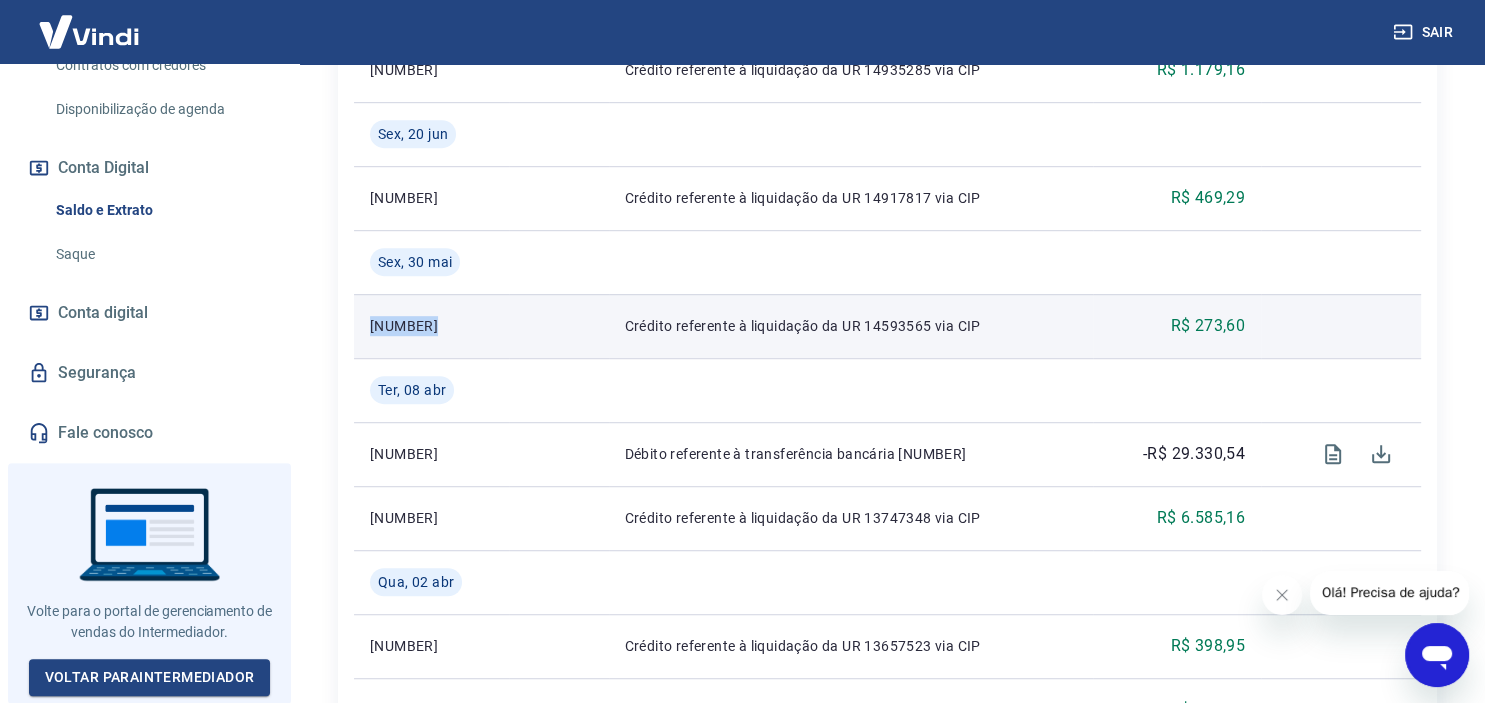 click on "[NUMBER]" at bounding box center [431, 326] 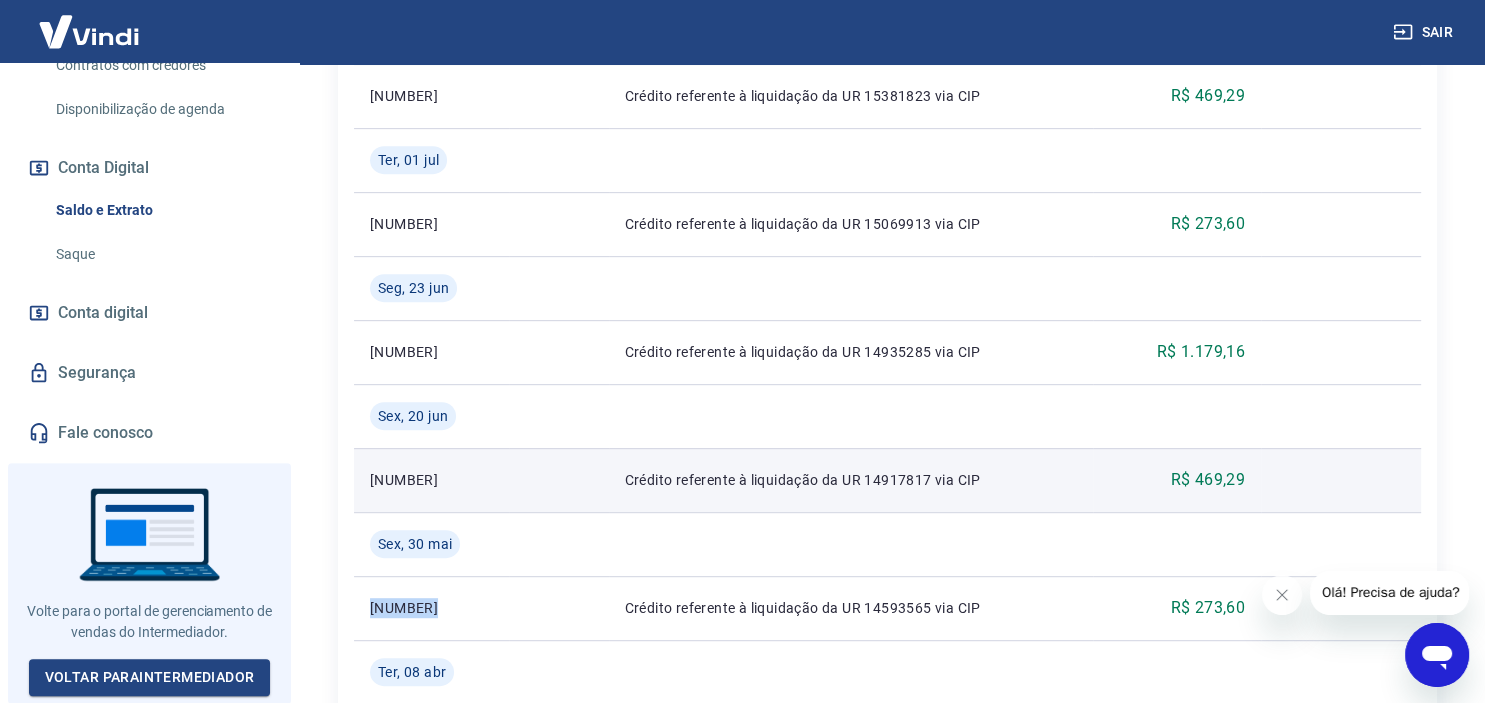 scroll, scrollTop: 844, scrollLeft: 0, axis: vertical 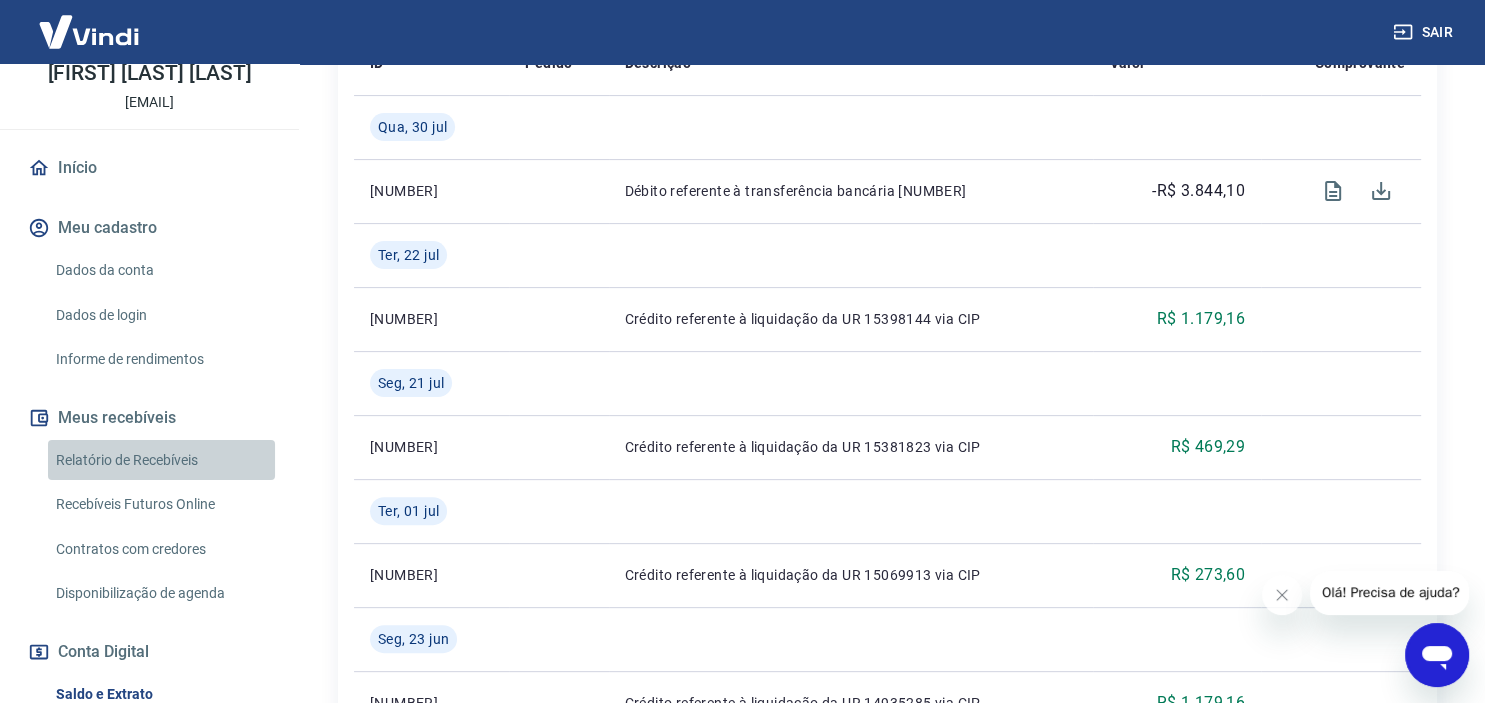 click on "Relatório de Recebíveis" at bounding box center (161, 460) 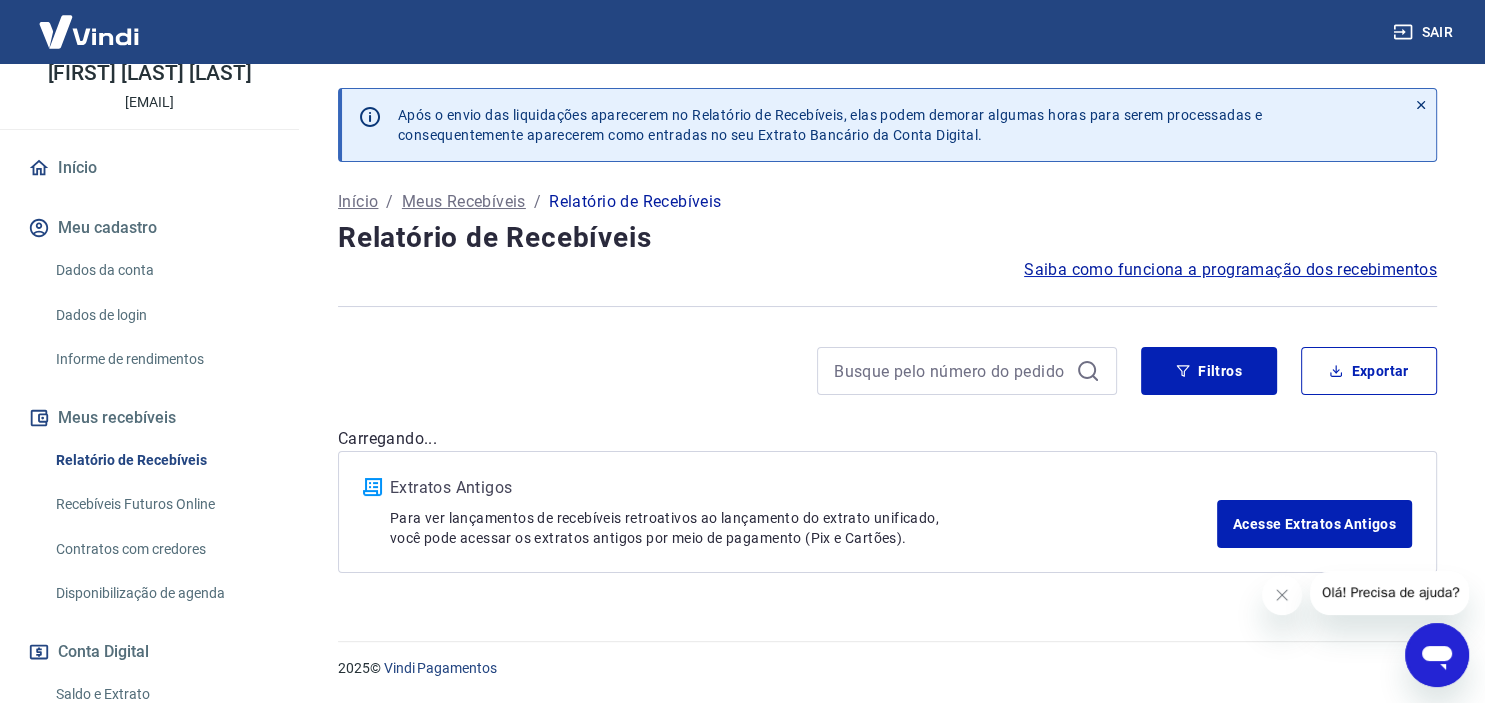 scroll, scrollTop: 0, scrollLeft: 0, axis: both 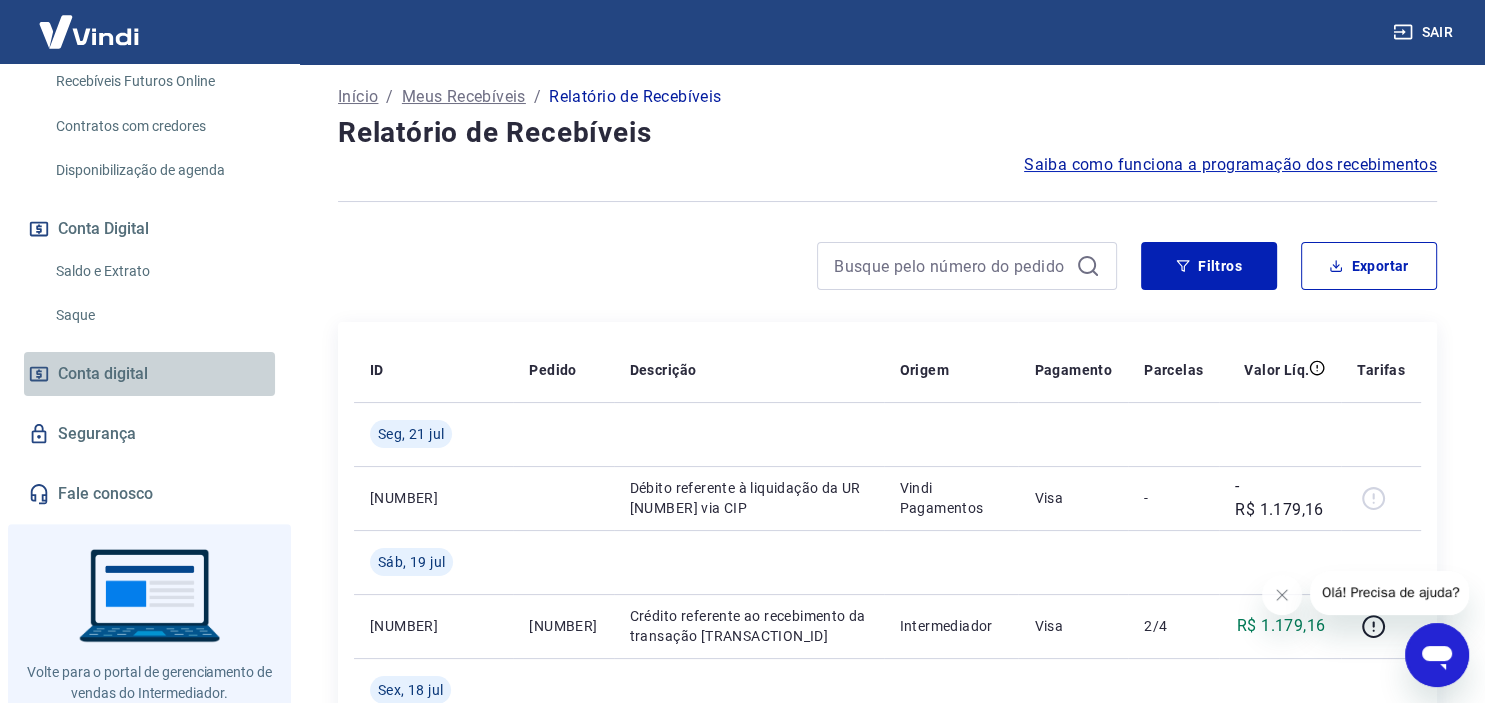 click on "Conta digital" at bounding box center [149, 374] 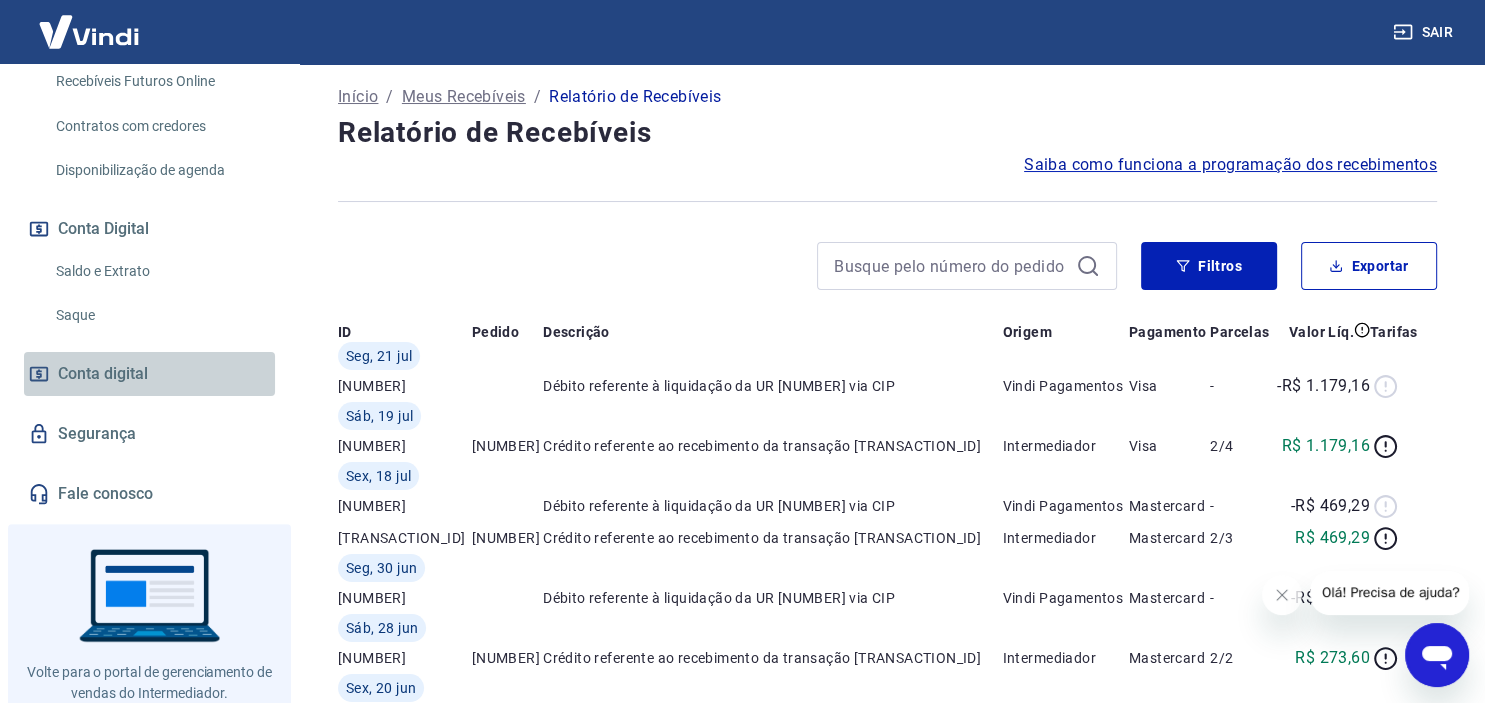 scroll, scrollTop: 0, scrollLeft: 0, axis: both 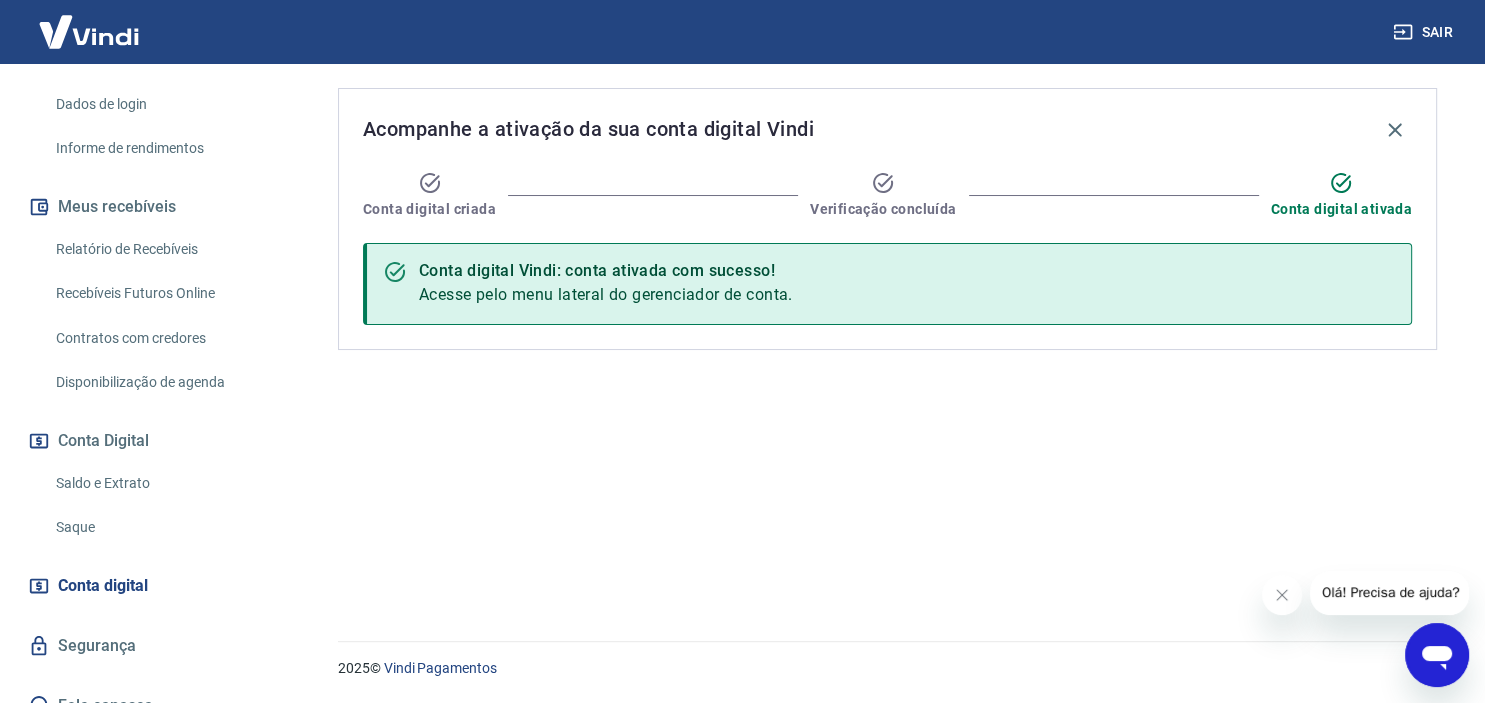click on "Relatório de Recebíveis" at bounding box center (161, 249) 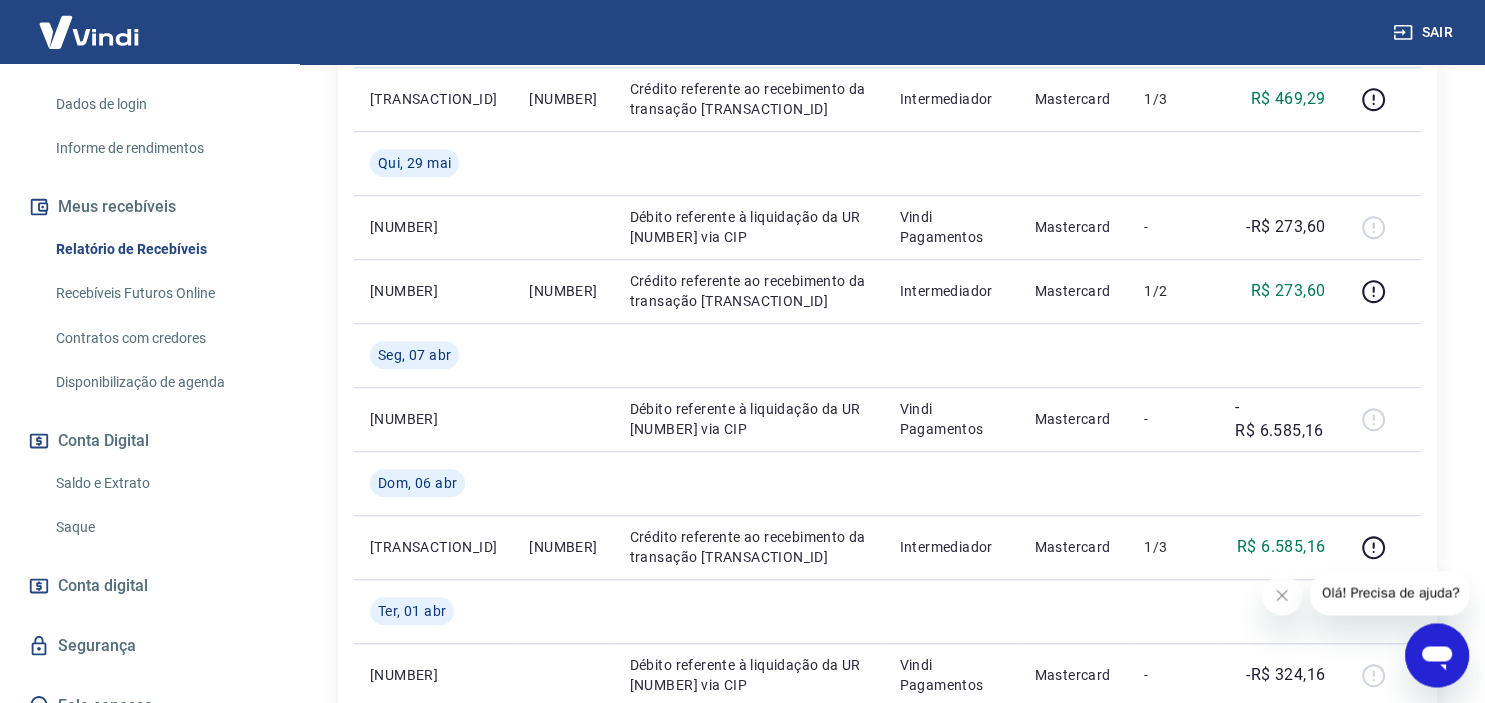 scroll, scrollTop: 1478, scrollLeft: 0, axis: vertical 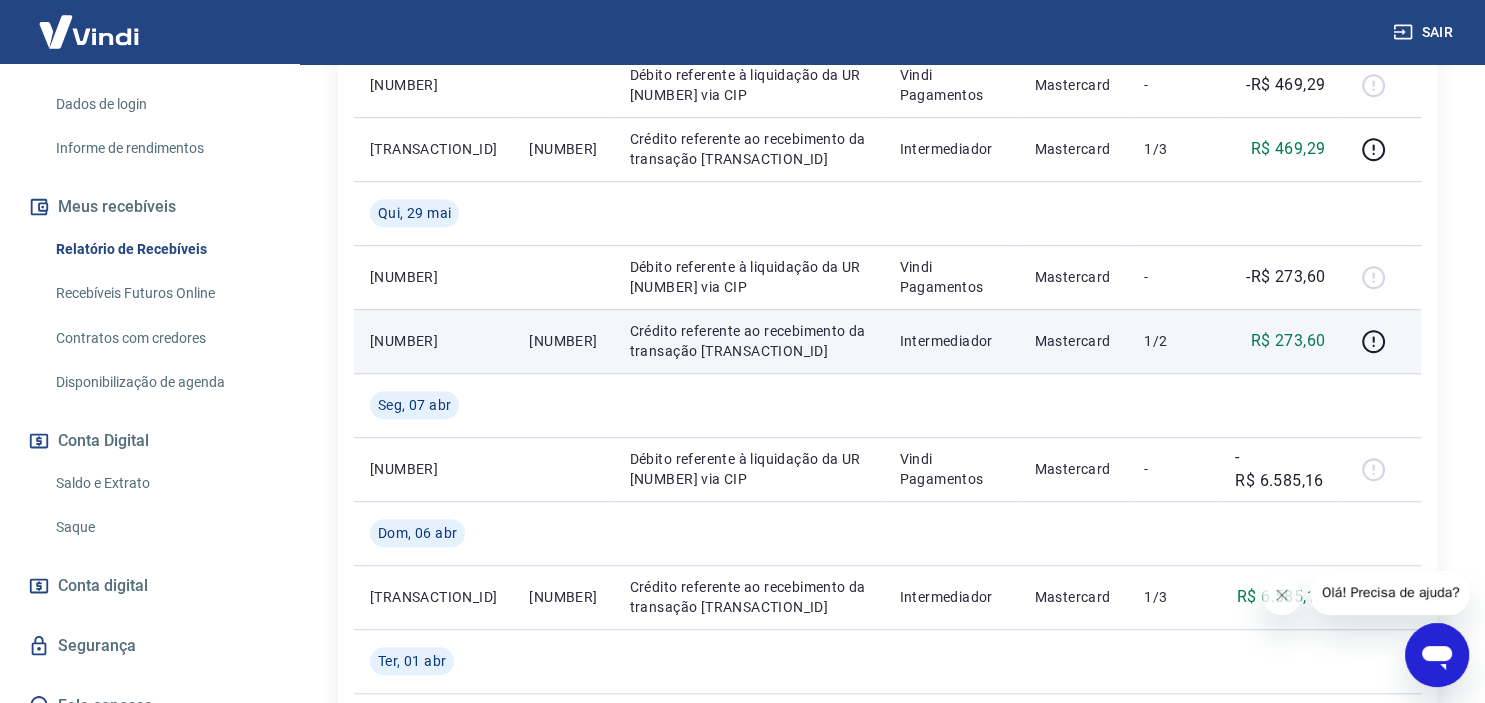 click on "[NUMBER]" at bounding box center [563, 341] 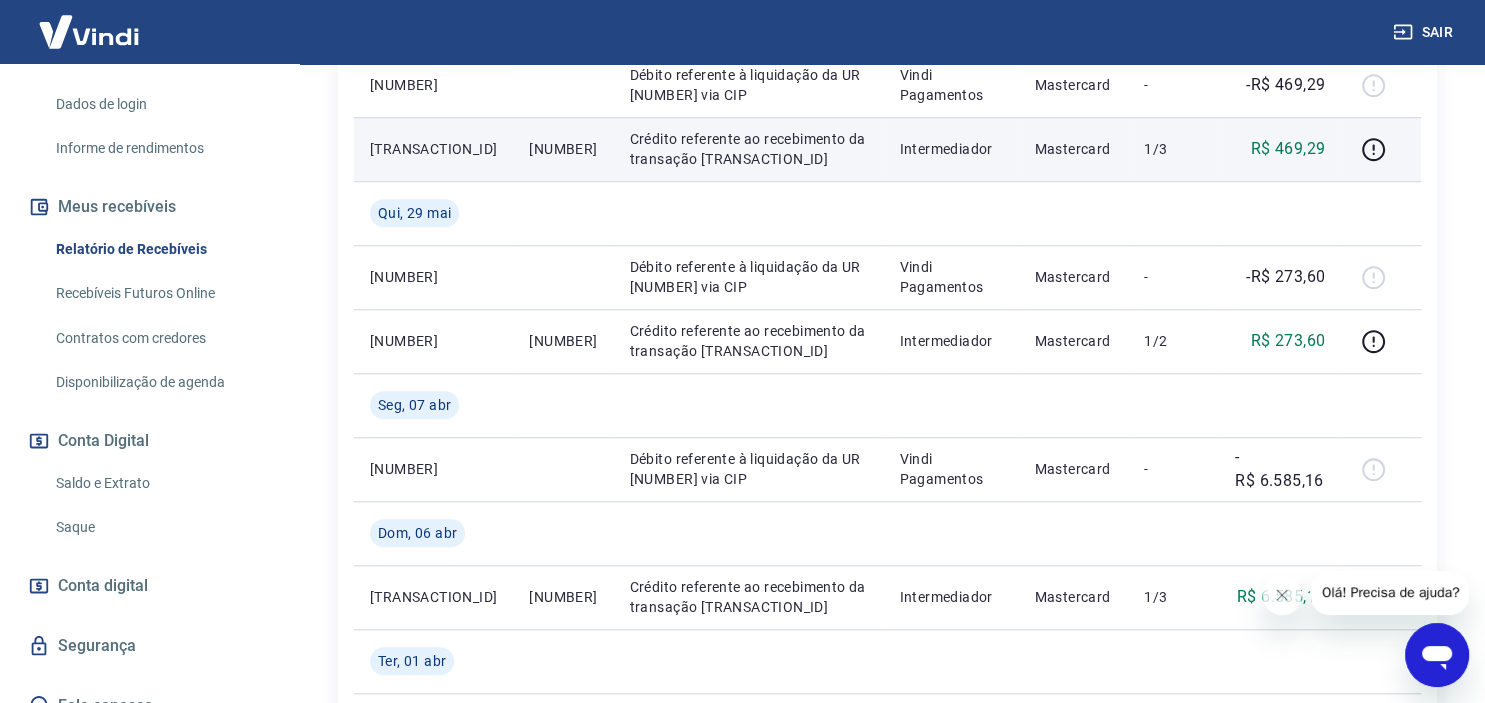 click on "[TRANSACTION_ID]" at bounding box center (433, 149) 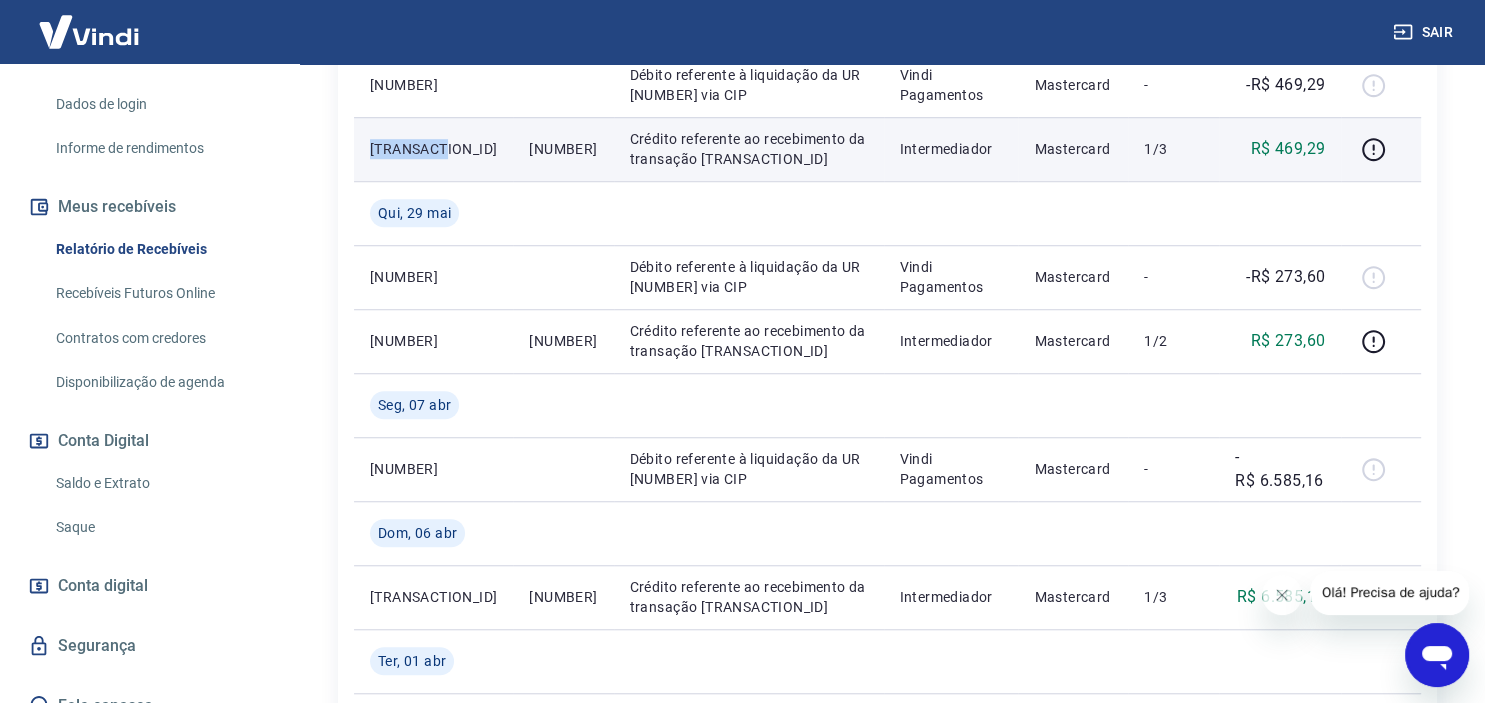 click on "[TRANSACTION_ID]" at bounding box center [433, 149] 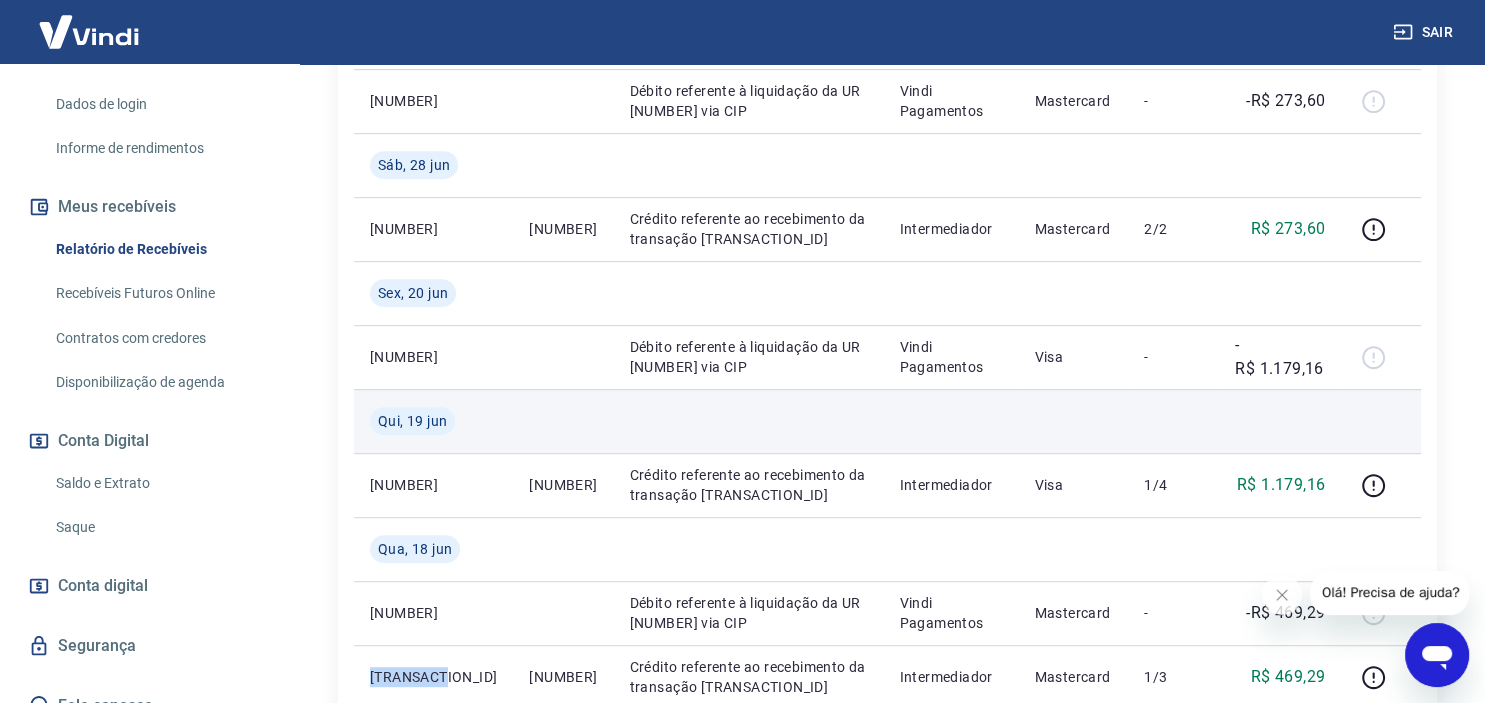 scroll, scrollTop: 844, scrollLeft: 0, axis: vertical 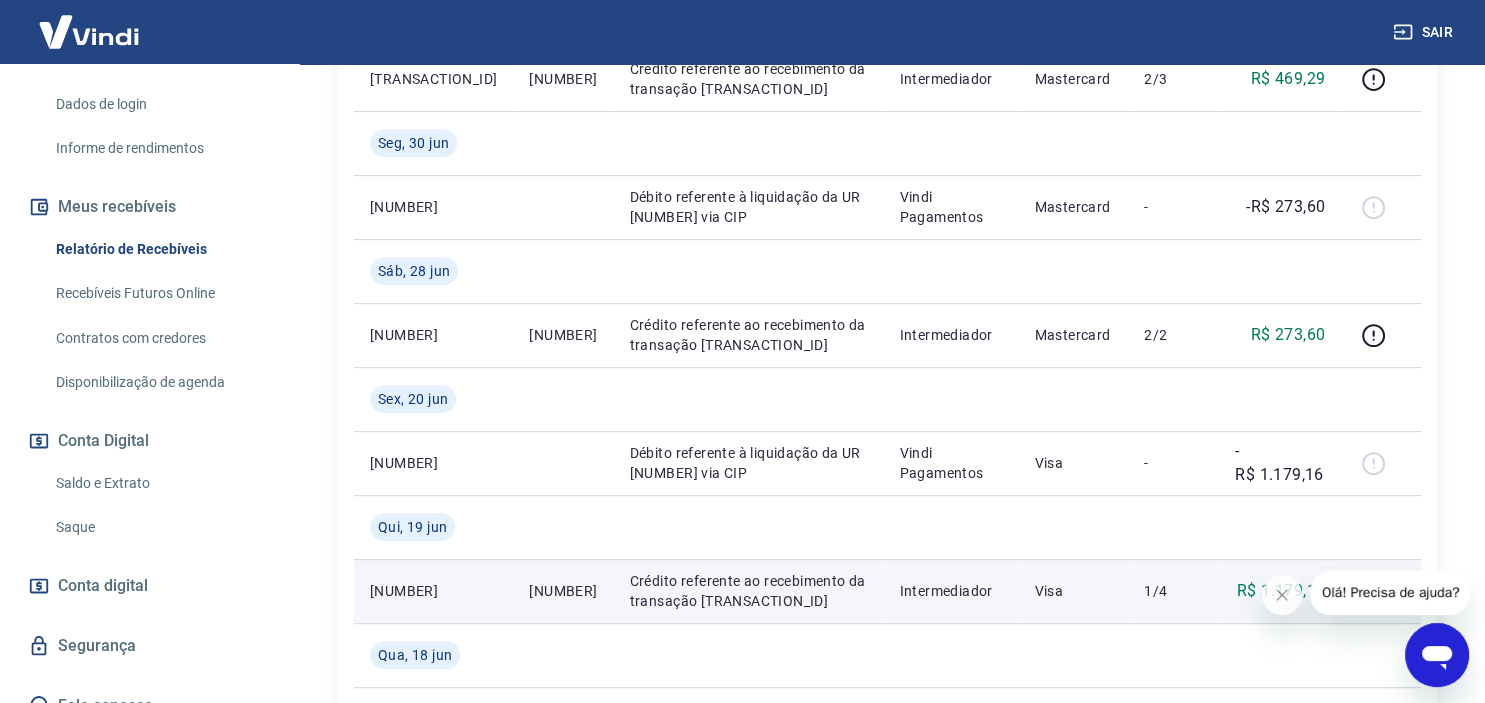 click on "[NUMBER]" at bounding box center [433, 591] 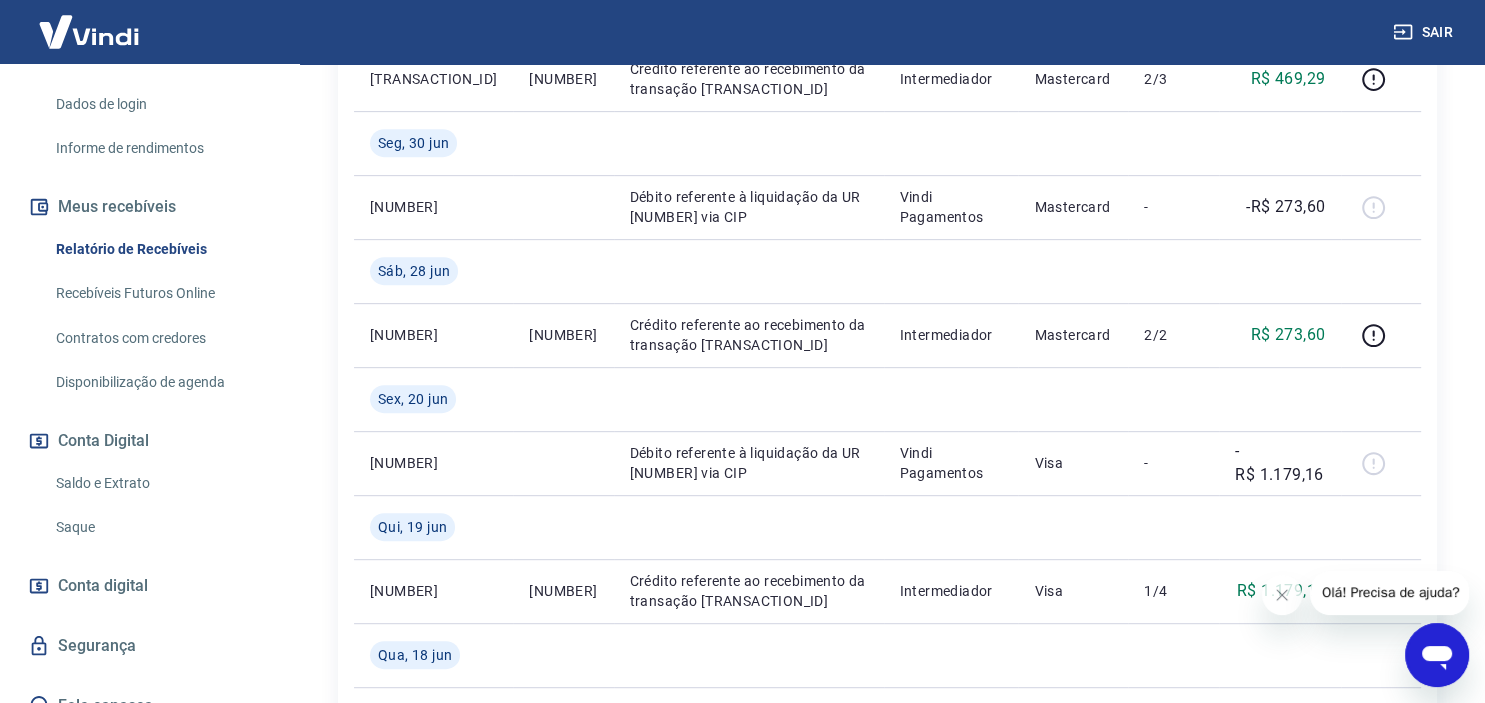 copy on "[NUMBER]" 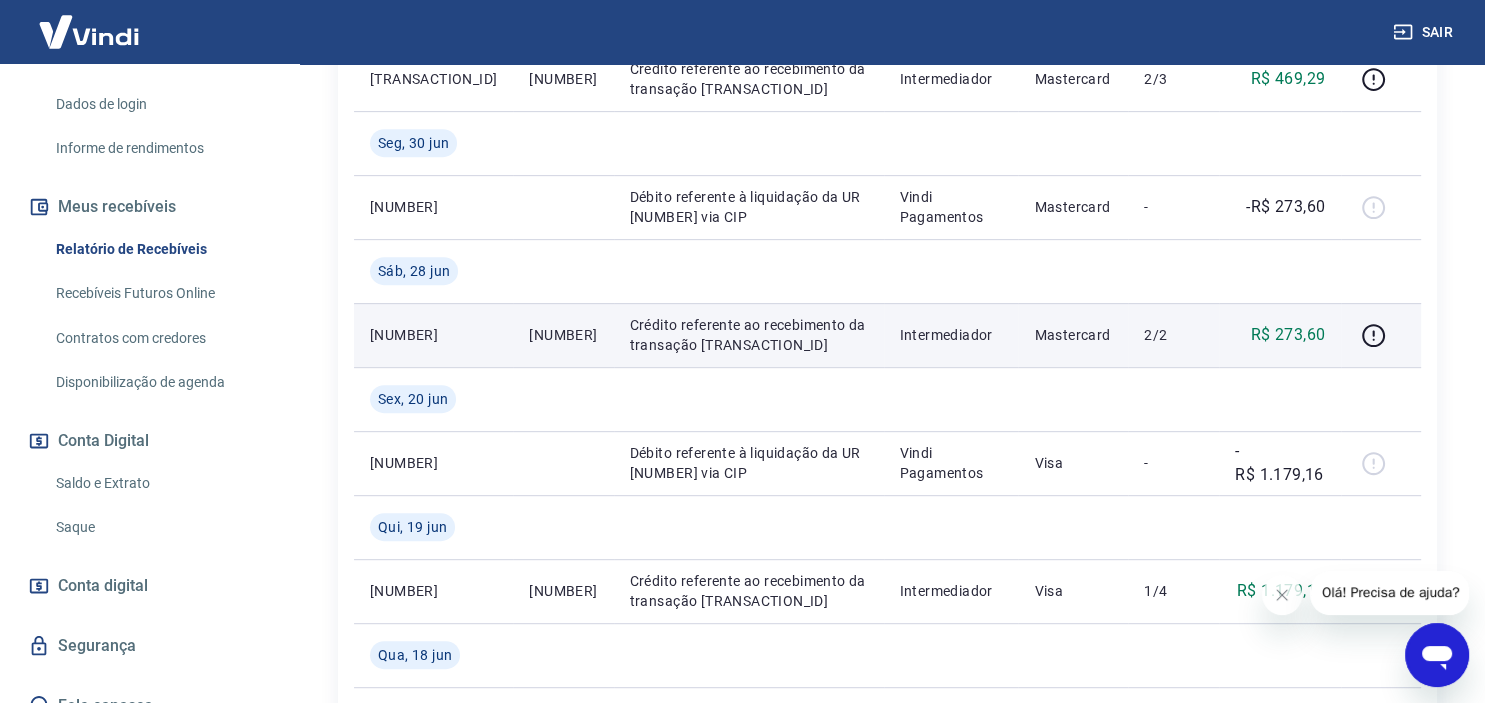 click on "[NUMBER]" at bounding box center [433, 335] 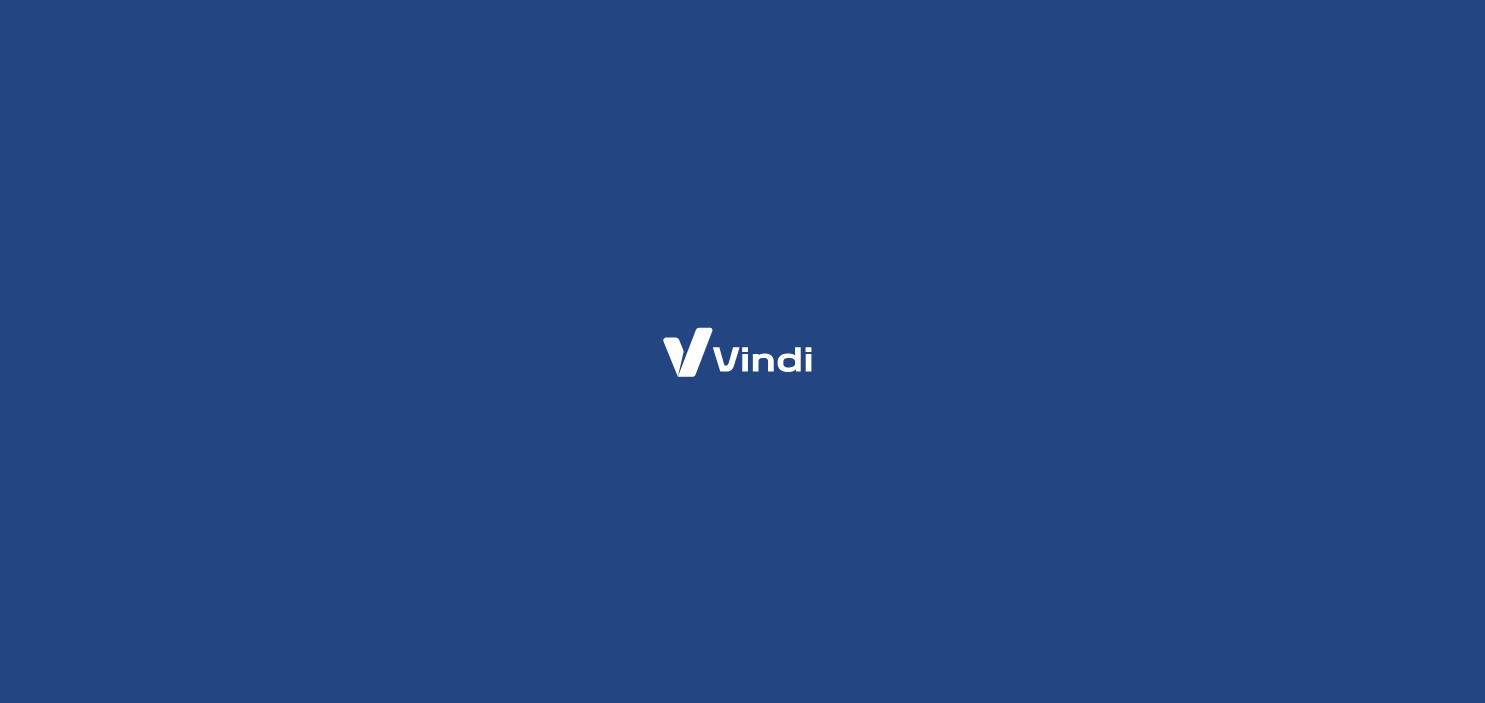 scroll, scrollTop: 0, scrollLeft: 0, axis: both 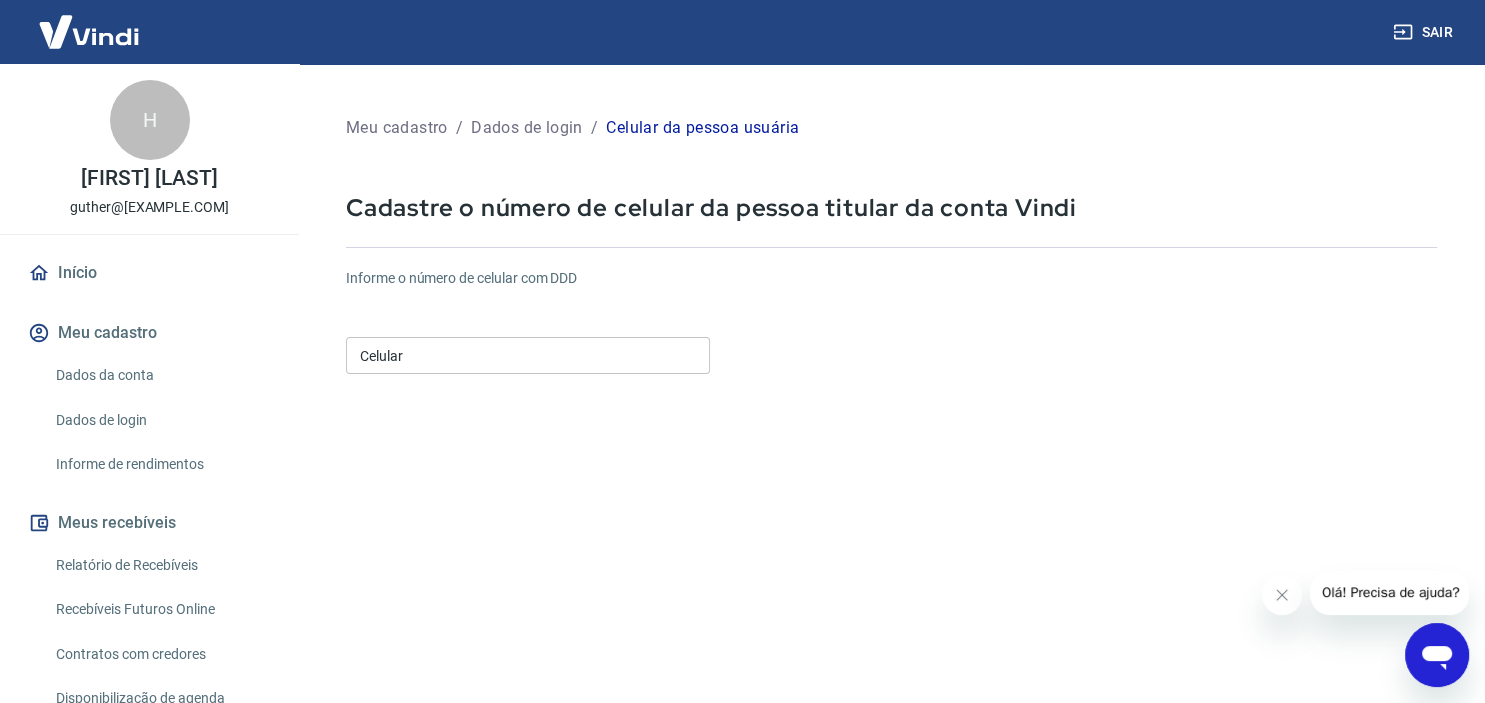 click on "Celular" at bounding box center [528, 355] 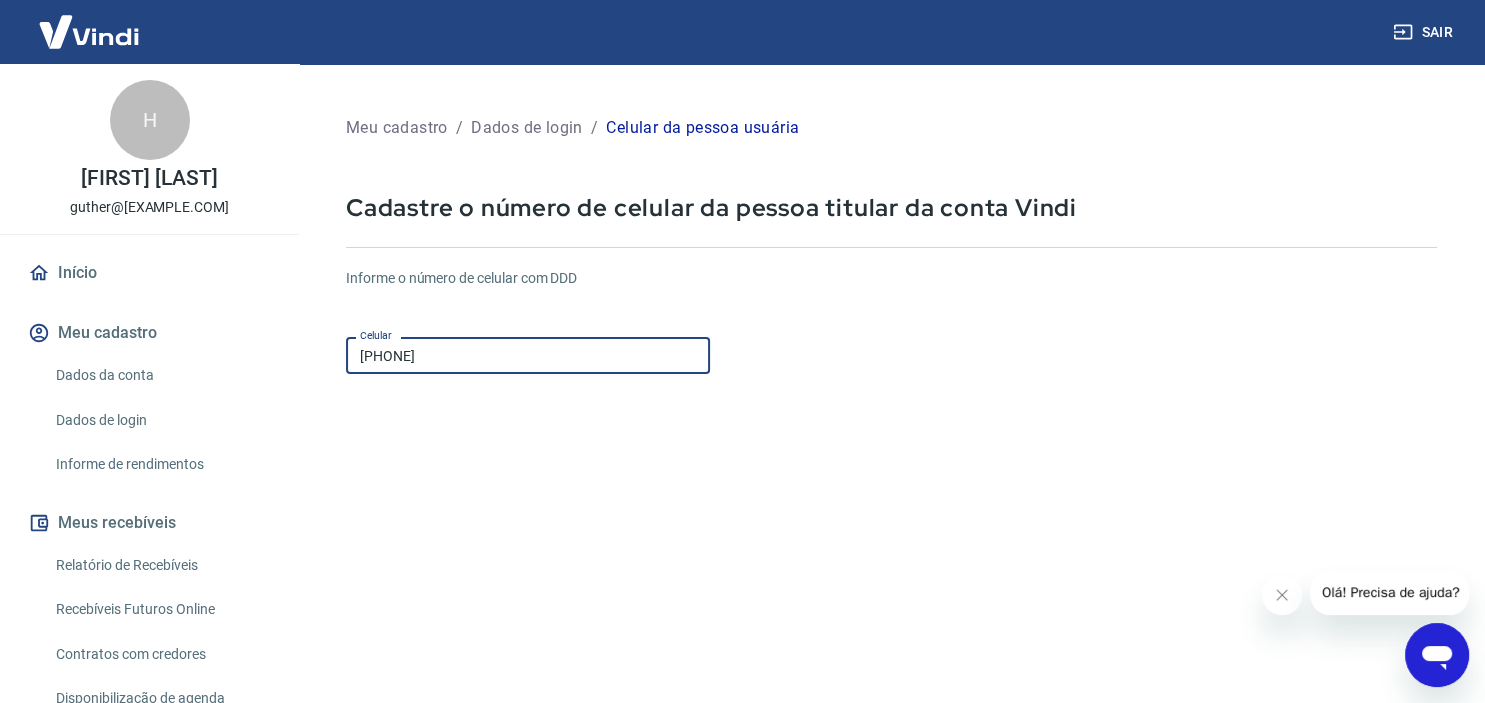 type on "(11) 91470-0880" 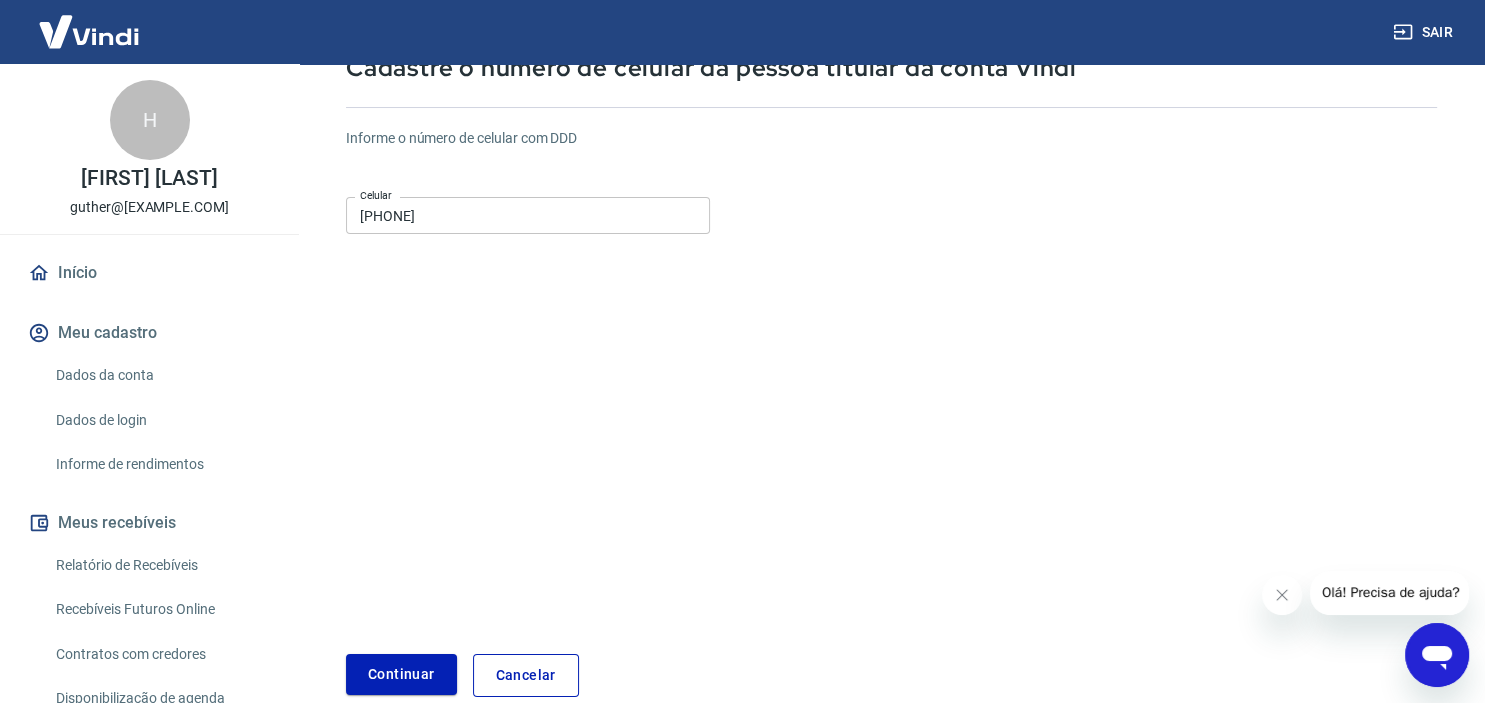 scroll, scrollTop: 243, scrollLeft: 0, axis: vertical 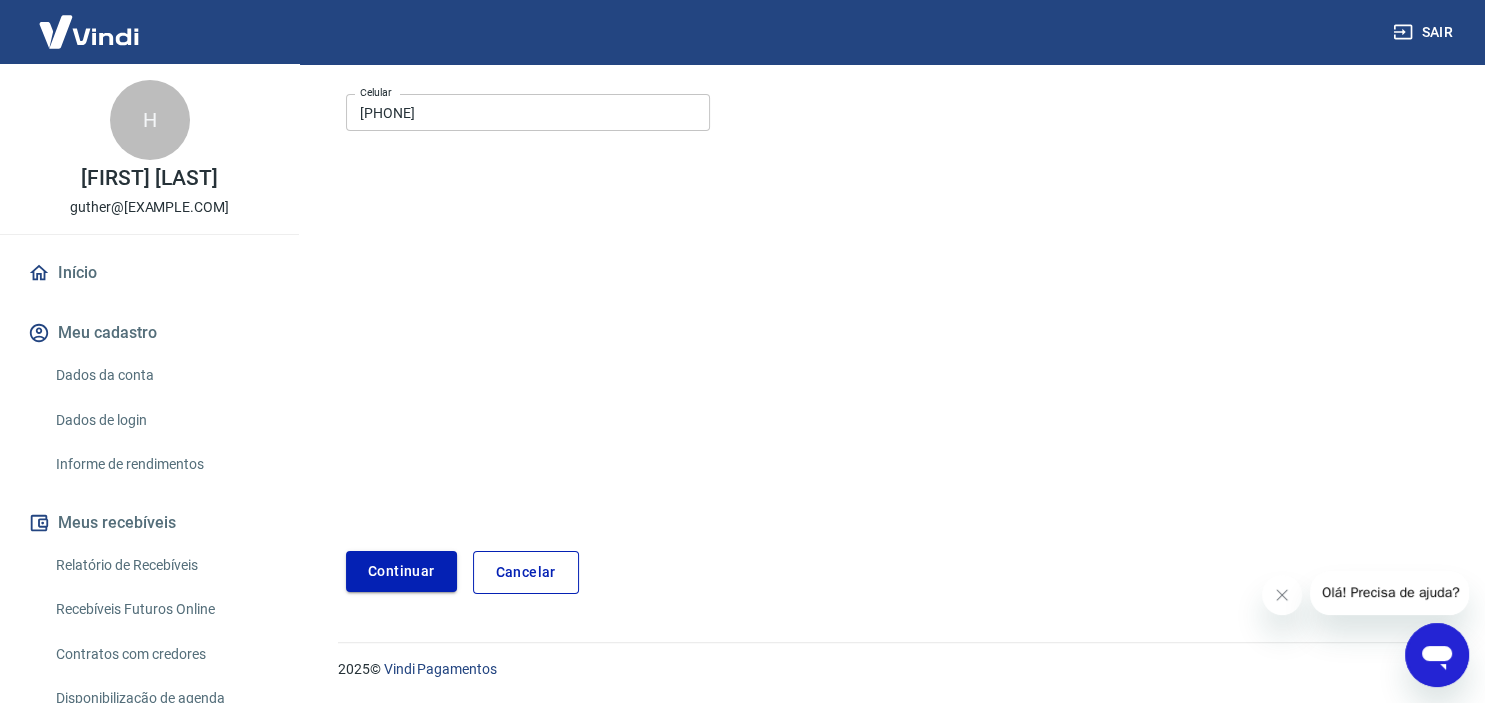 click on "Continuar" at bounding box center (401, 571) 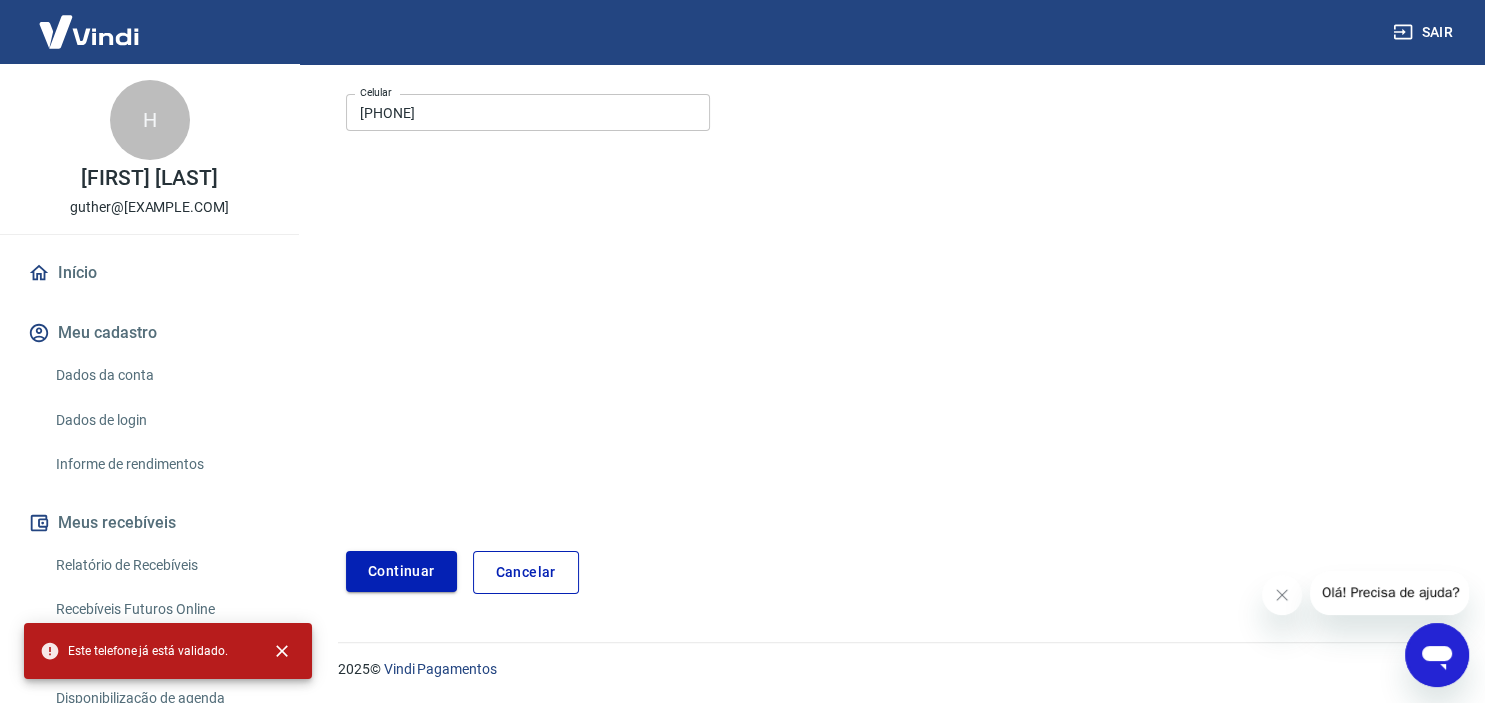 click on "Continuar" at bounding box center (401, 571) 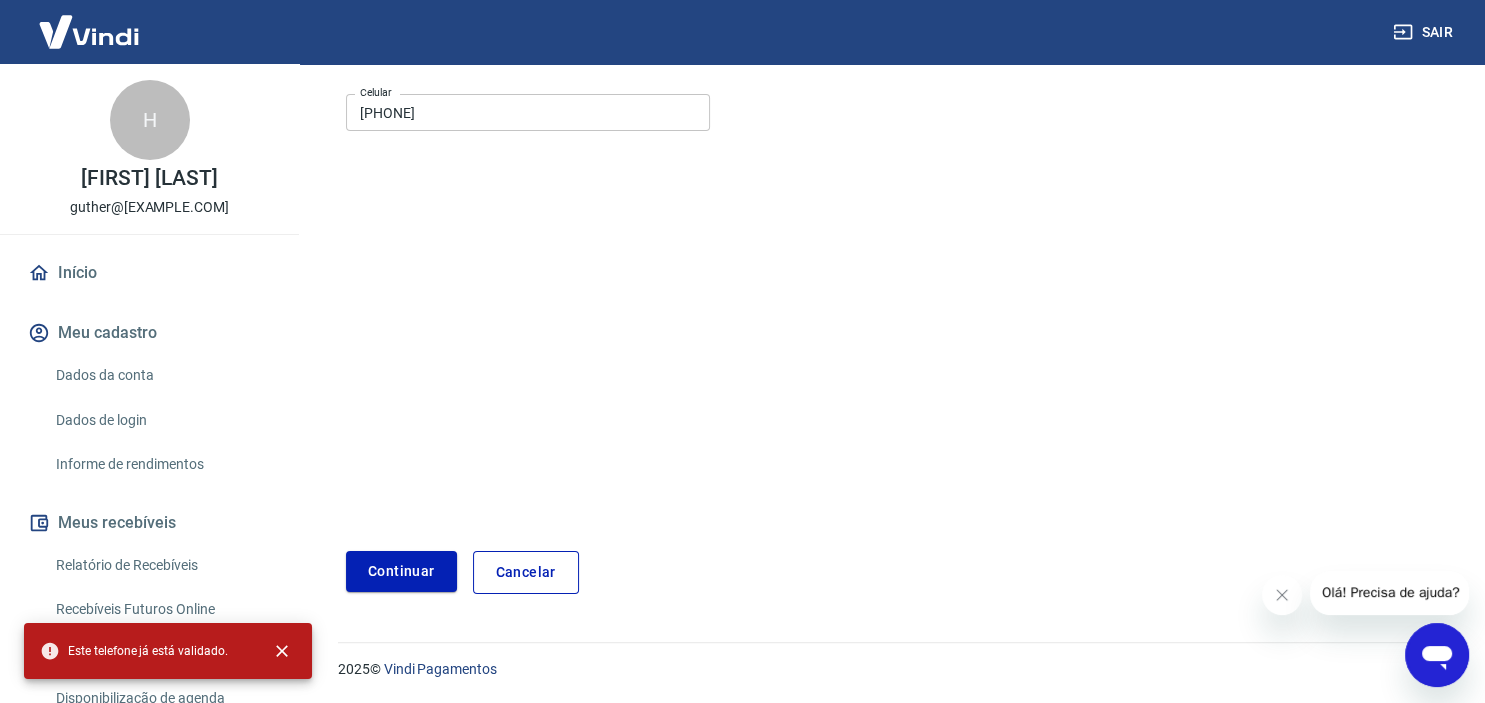 click on "Cancelar" at bounding box center [526, 572] 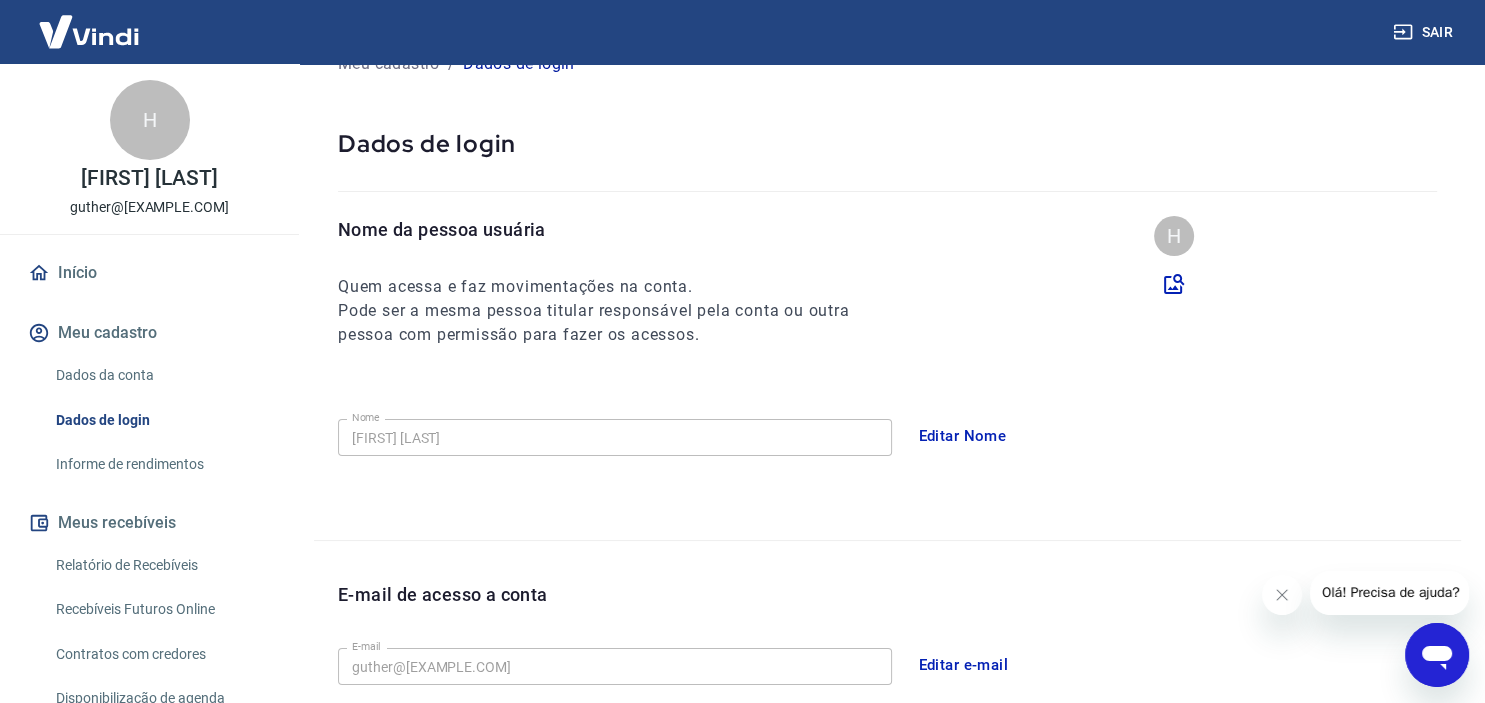 scroll, scrollTop: 0, scrollLeft: 0, axis: both 